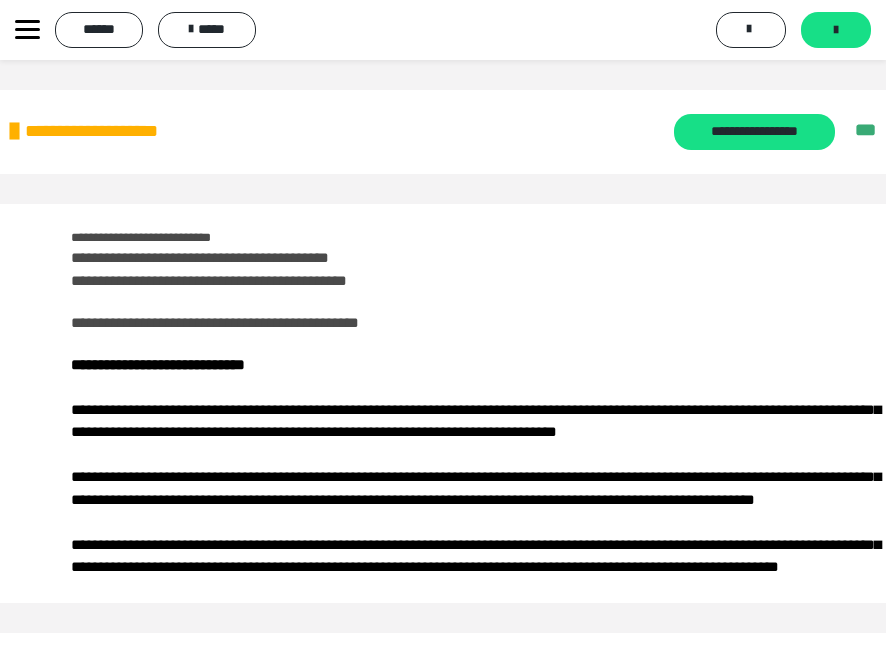 scroll, scrollTop: 4742, scrollLeft: 0, axis: vertical 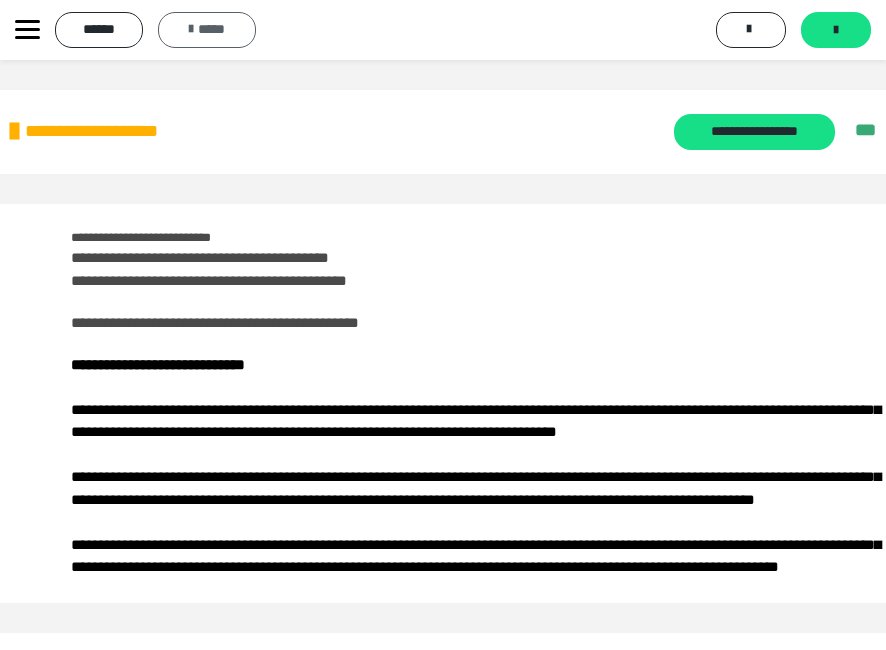 click on "*****" at bounding box center (207, 30) 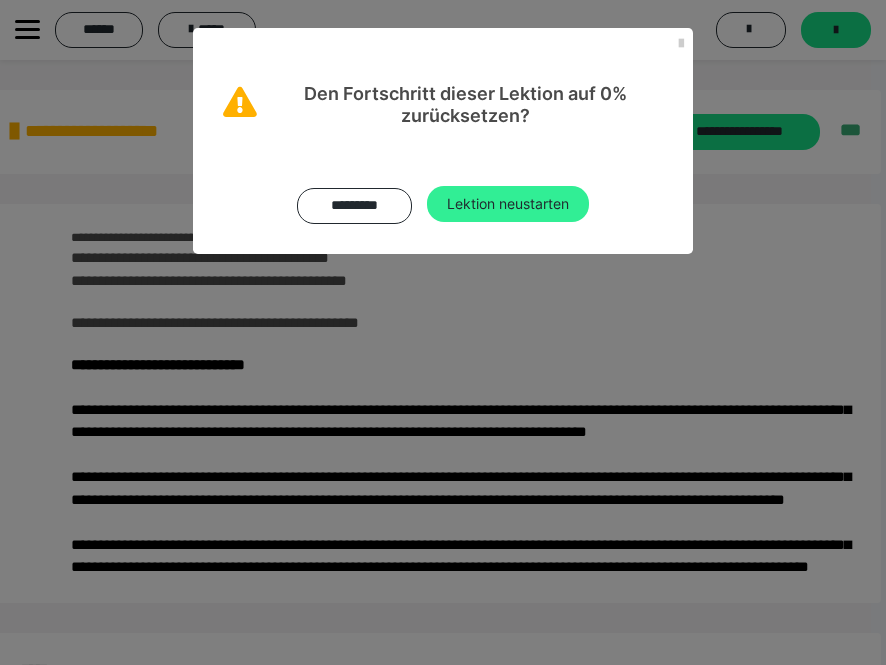 click on "Lektion neustarten" at bounding box center (508, 204) 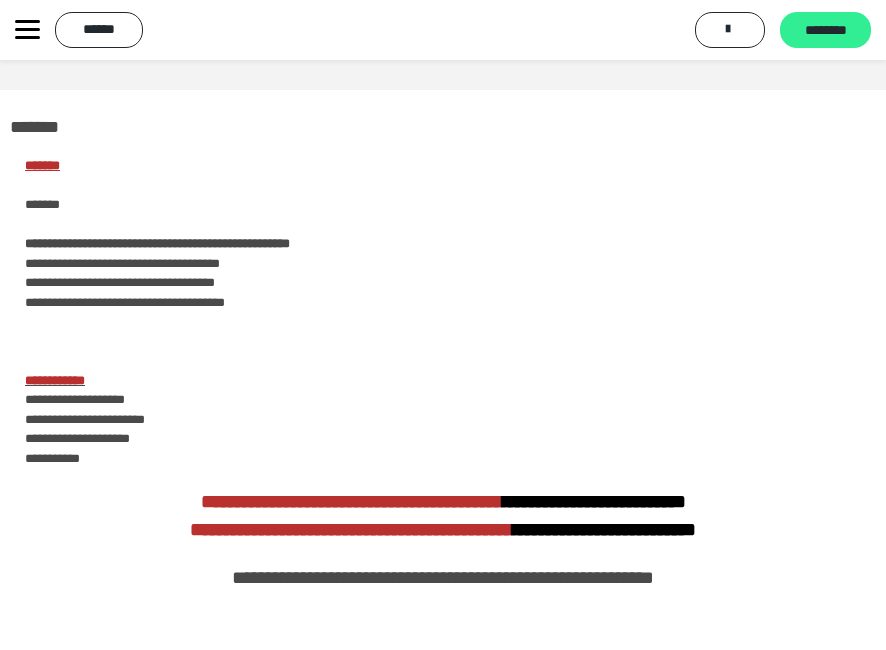 click on "********" at bounding box center (825, 31) 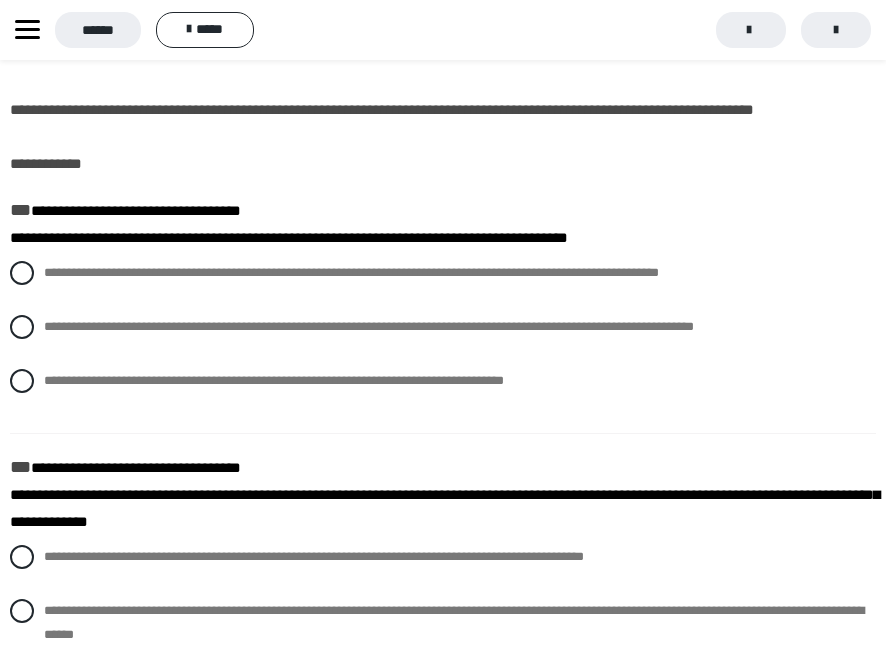 scroll, scrollTop: 100, scrollLeft: 0, axis: vertical 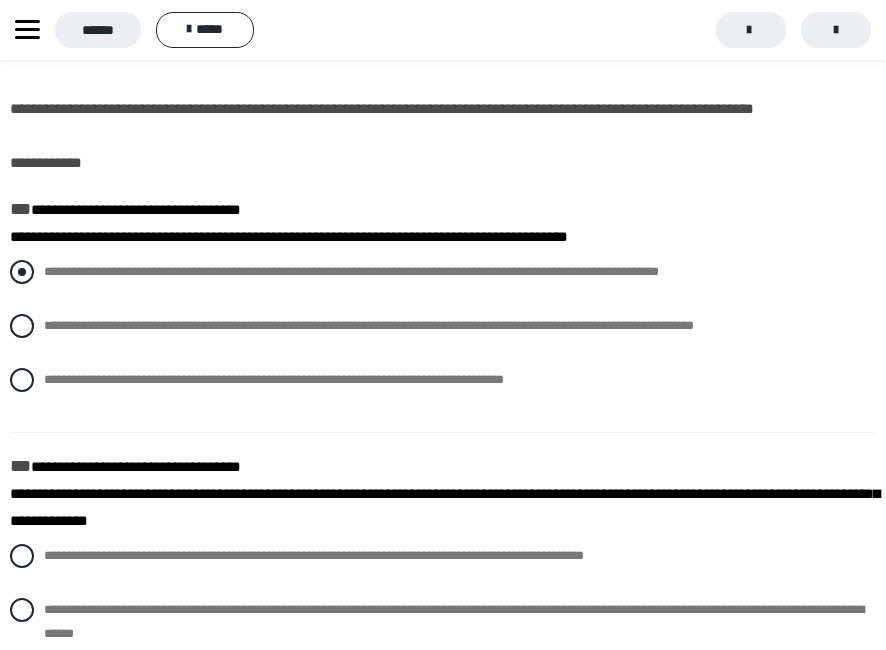 click at bounding box center [22, 272] 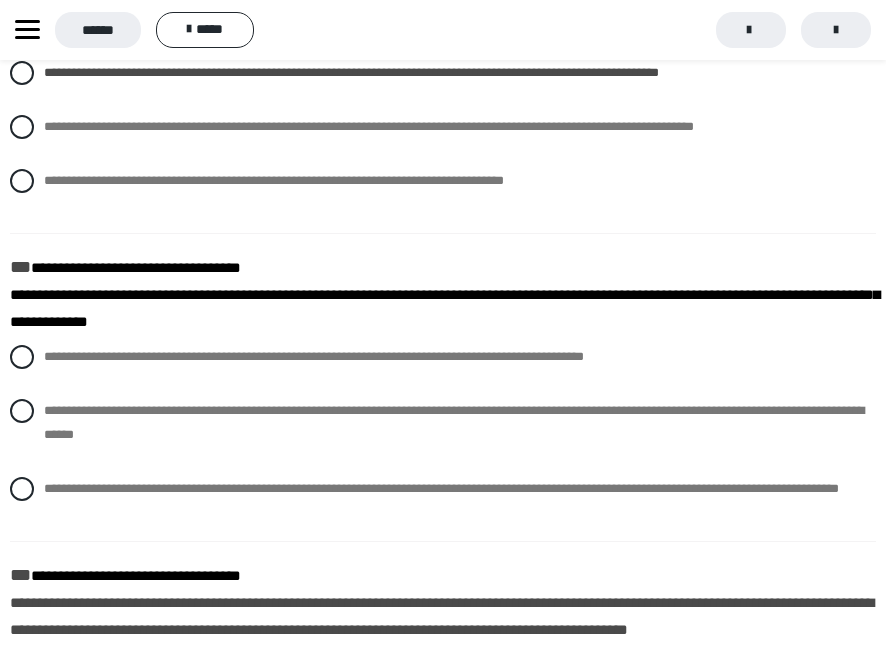 scroll, scrollTop: 300, scrollLeft: 0, axis: vertical 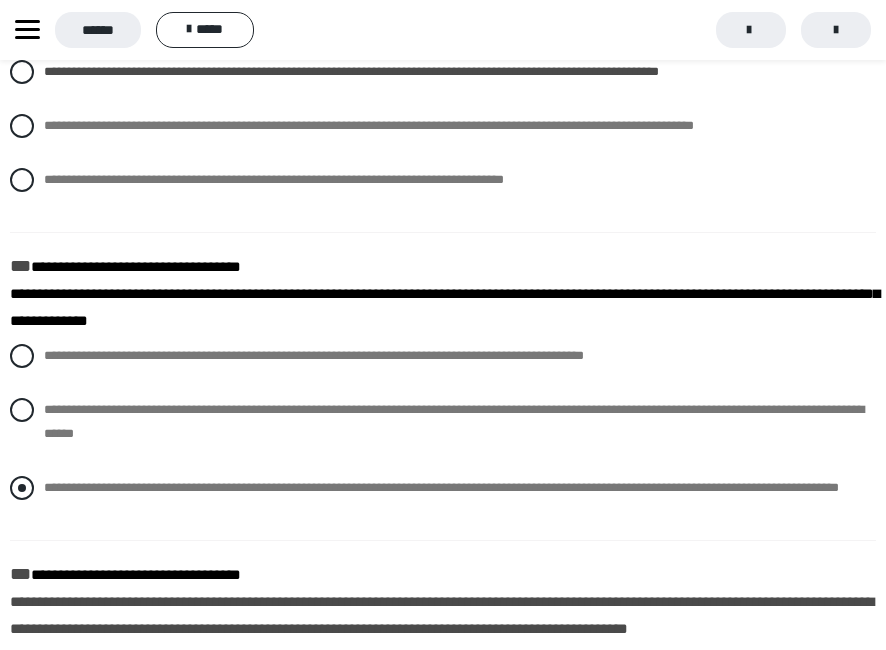 click at bounding box center (22, 488) 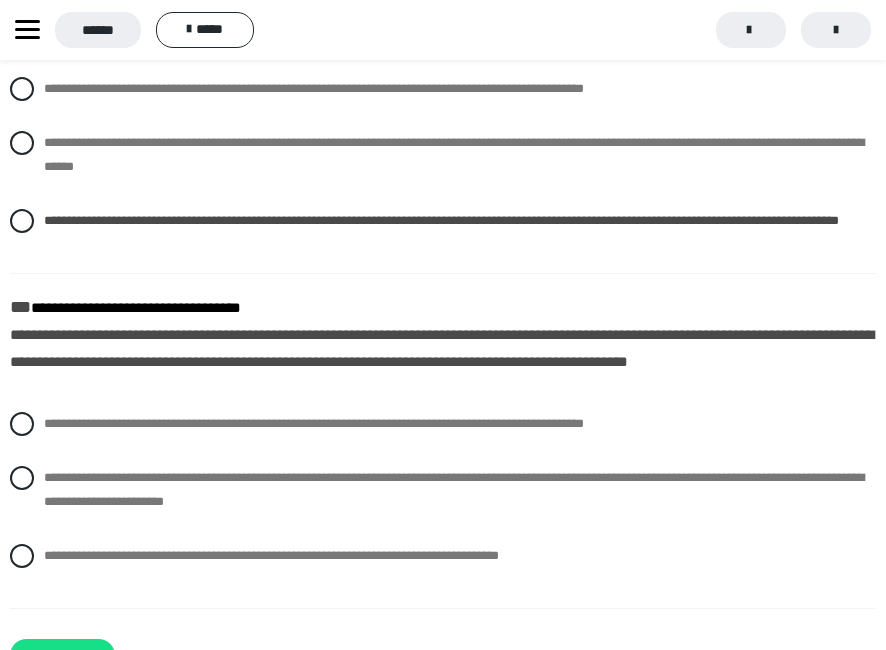 scroll, scrollTop: 567, scrollLeft: 0, axis: vertical 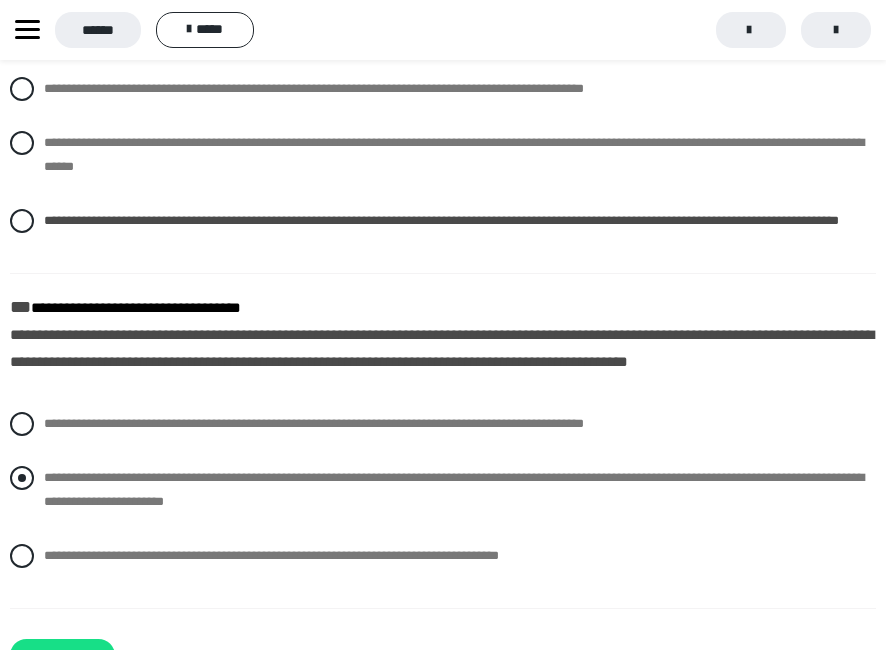 click at bounding box center [22, 478] 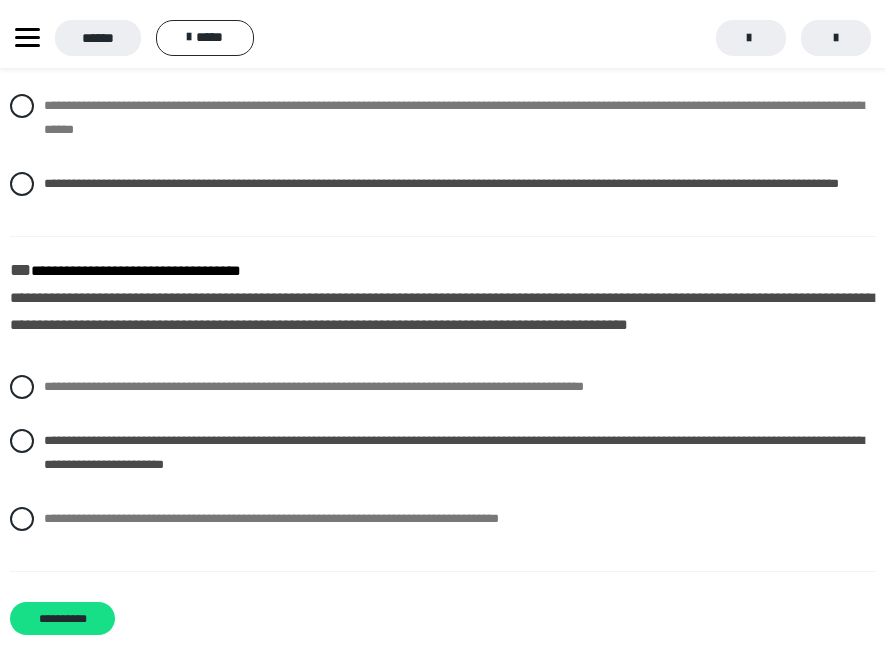 scroll, scrollTop: 667, scrollLeft: 0, axis: vertical 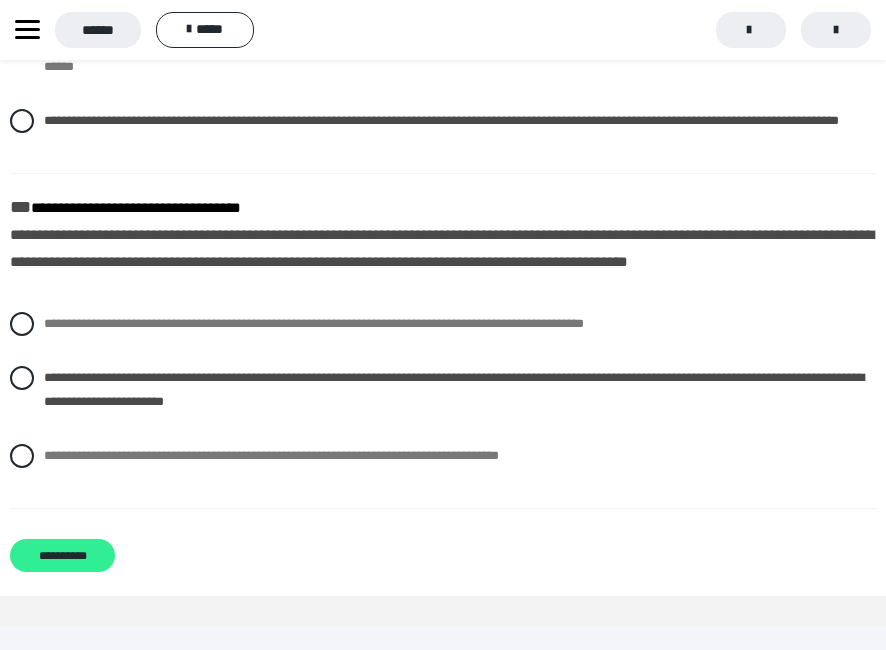 click on "**********" at bounding box center [62, 555] 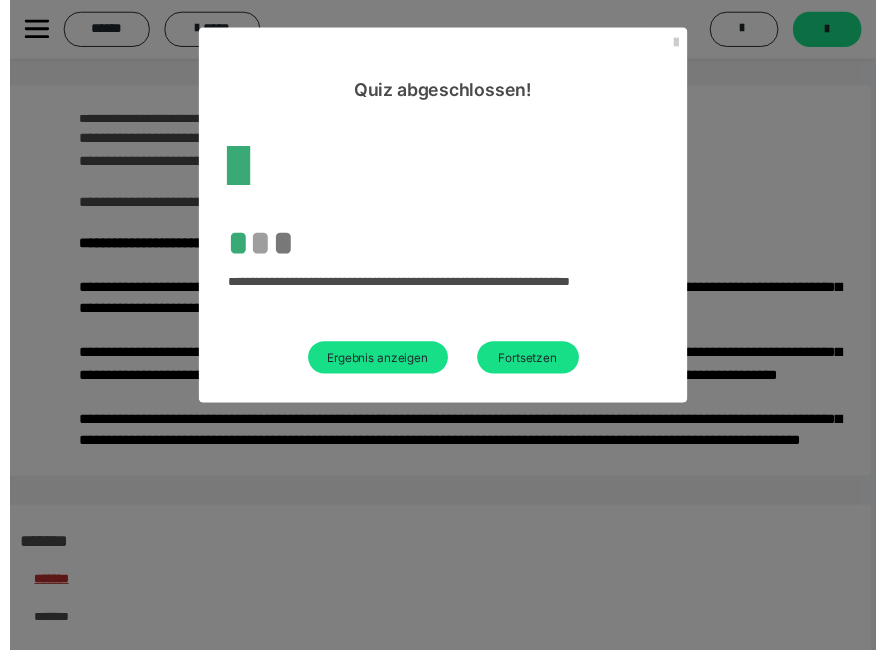 scroll, scrollTop: 667, scrollLeft: 0, axis: vertical 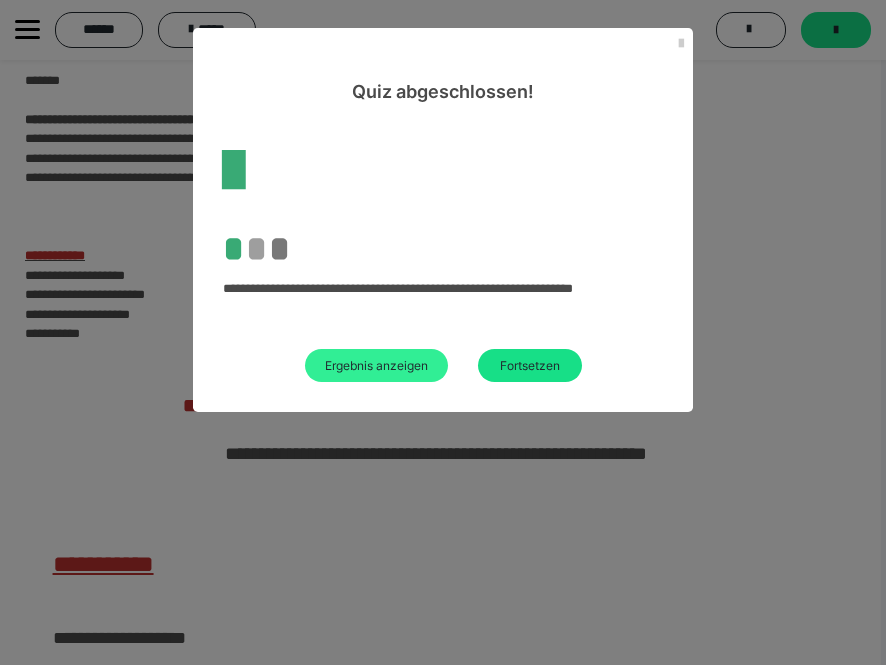 click on "Ergebnis anzeigen" at bounding box center [376, 365] 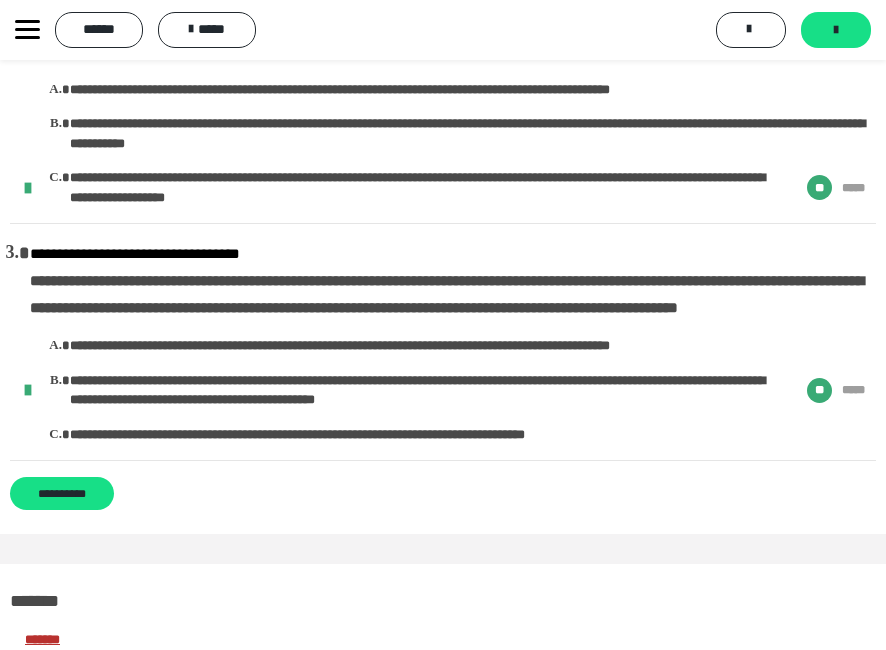 scroll, scrollTop: 400, scrollLeft: 0, axis: vertical 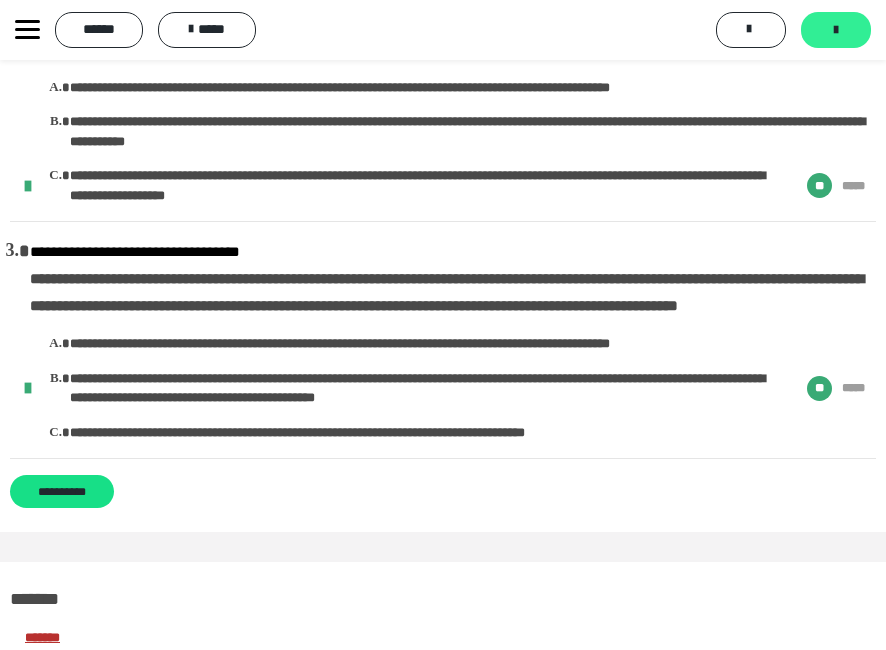 click at bounding box center [836, 30] 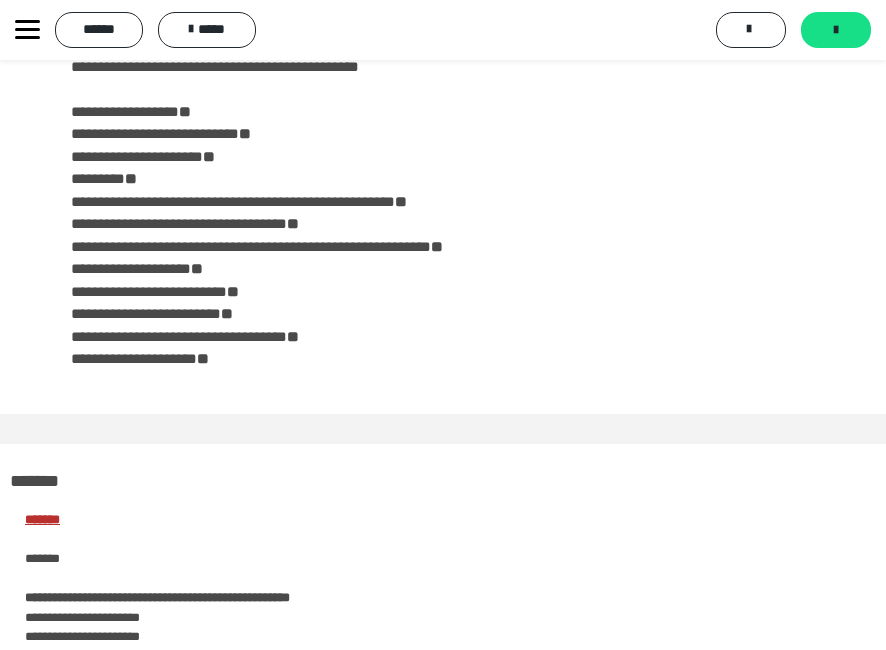 scroll, scrollTop: 400, scrollLeft: 0, axis: vertical 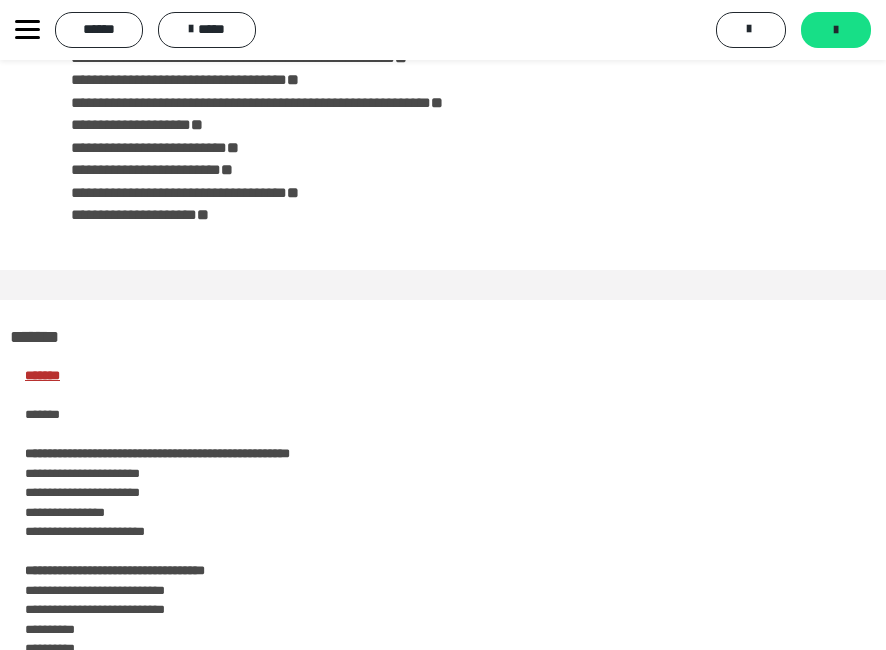 click on "**********" at bounding box center (151, 30) 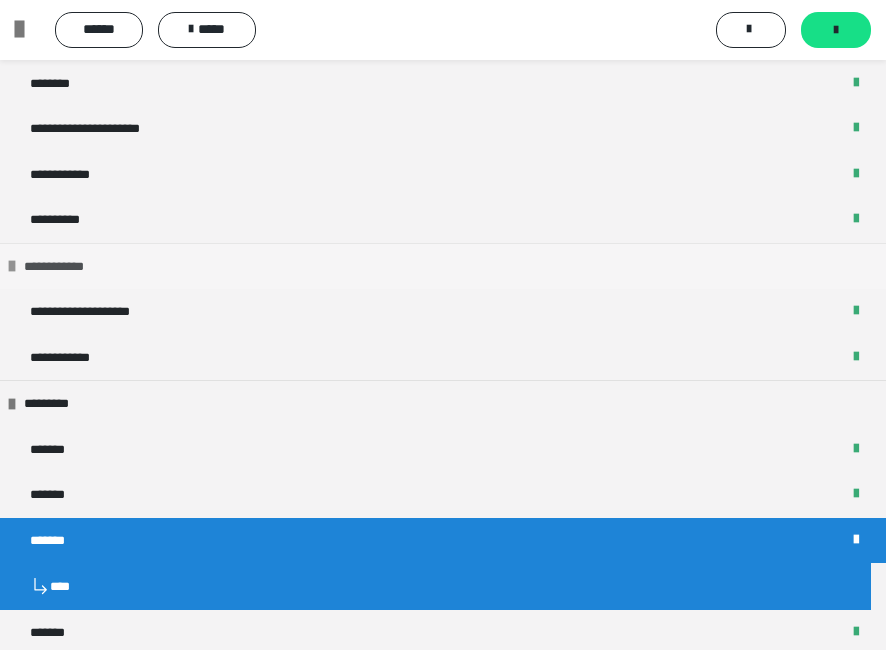 scroll, scrollTop: 400, scrollLeft: 0, axis: vertical 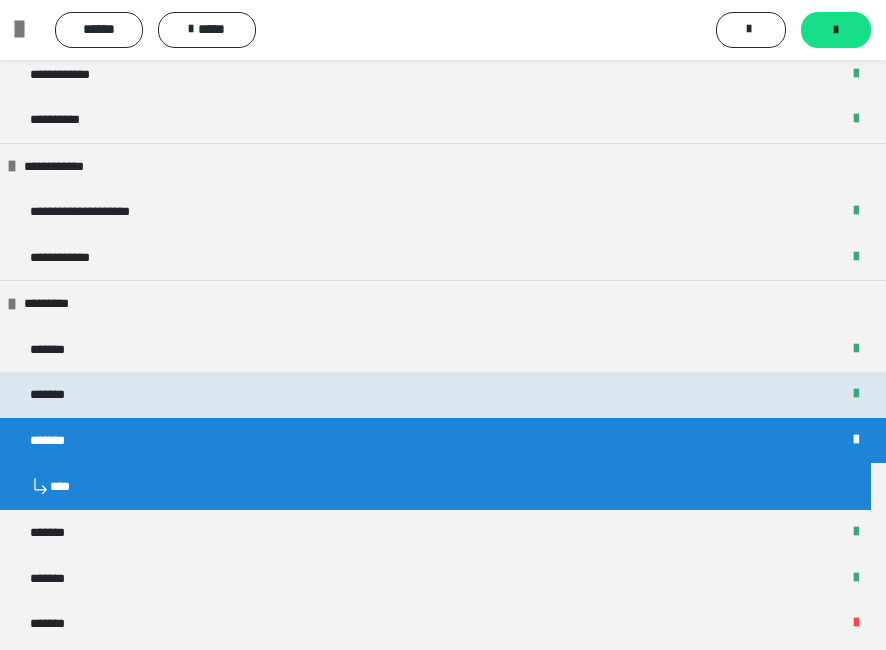 click on "*******" at bounding box center [443, 395] 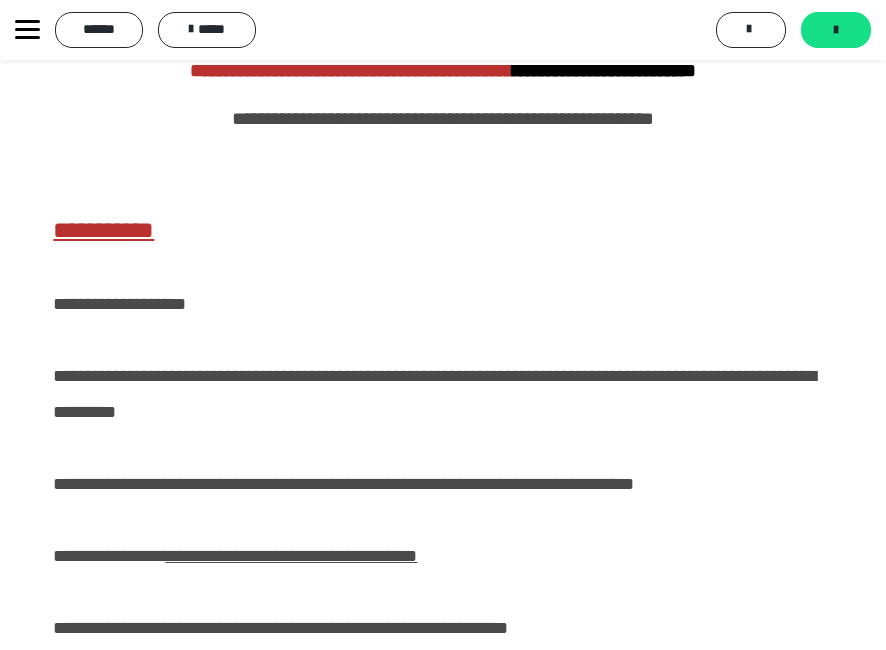 scroll, scrollTop: 1000, scrollLeft: 0, axis: vertical 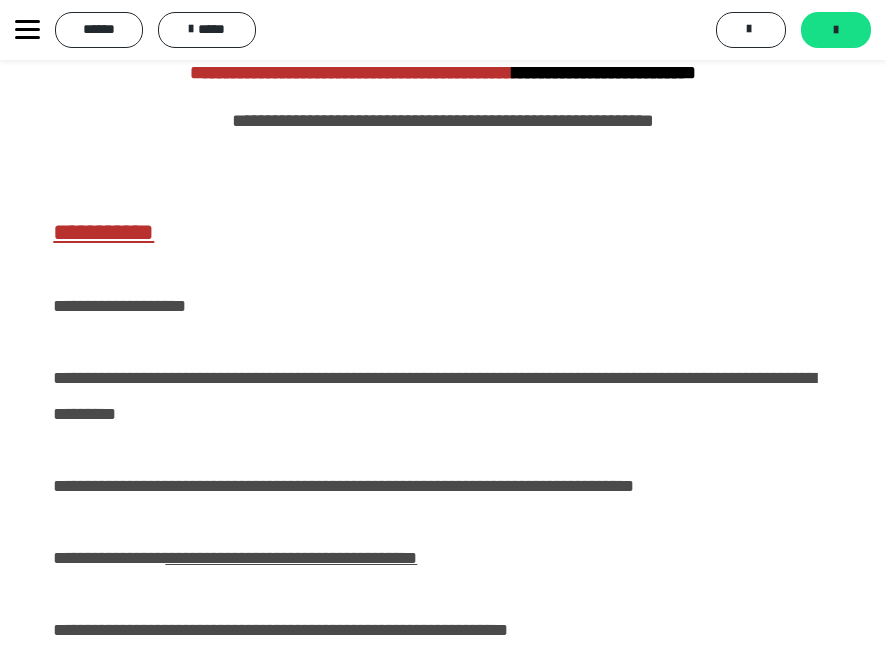click 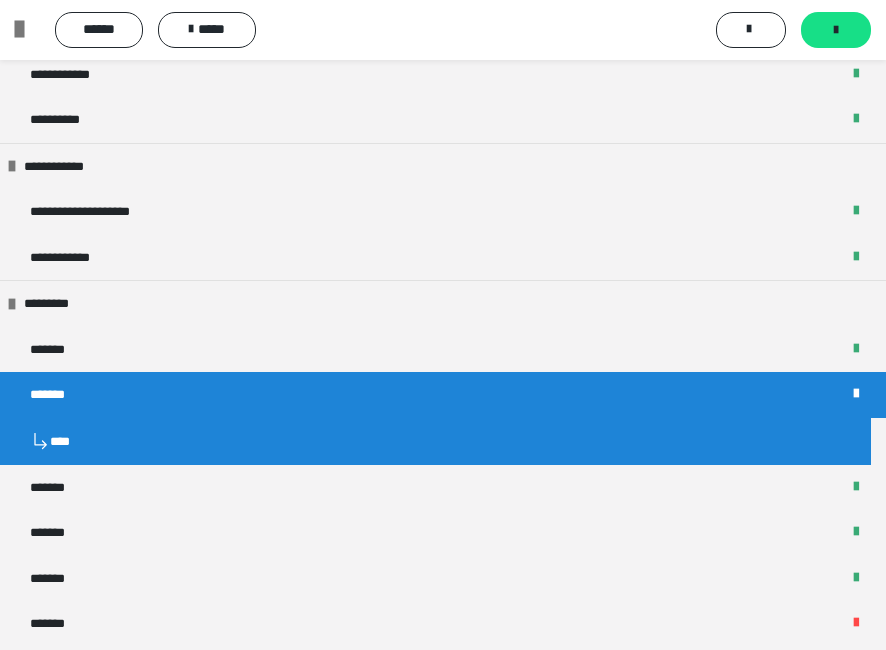 click on "*******" at bounding box center (443, 395) 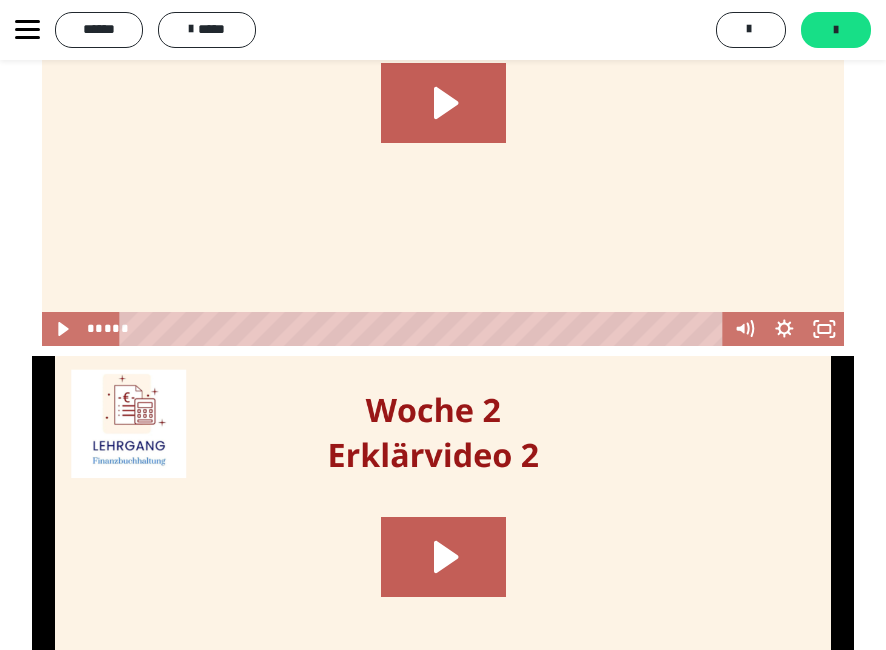 scroll, scrollTop: 2000, scrollLeft: 0, axis: vertical 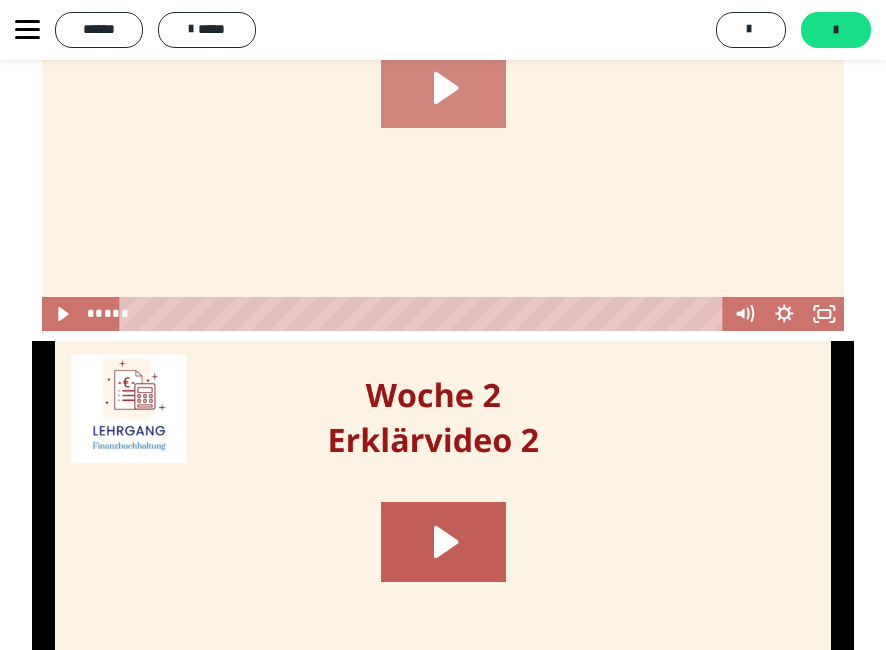 click 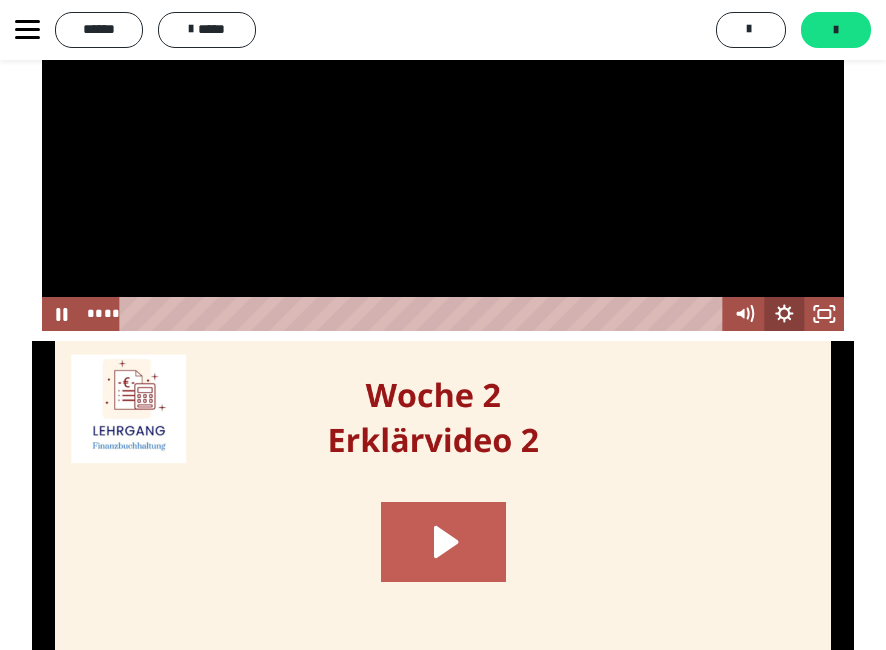 click 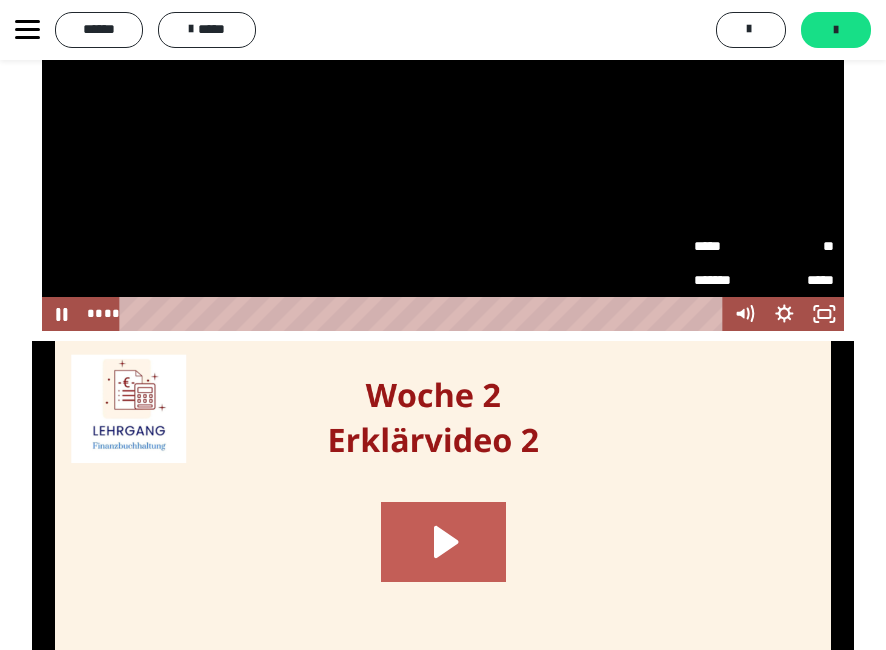 click on "**" at bounding box center [799, 246] 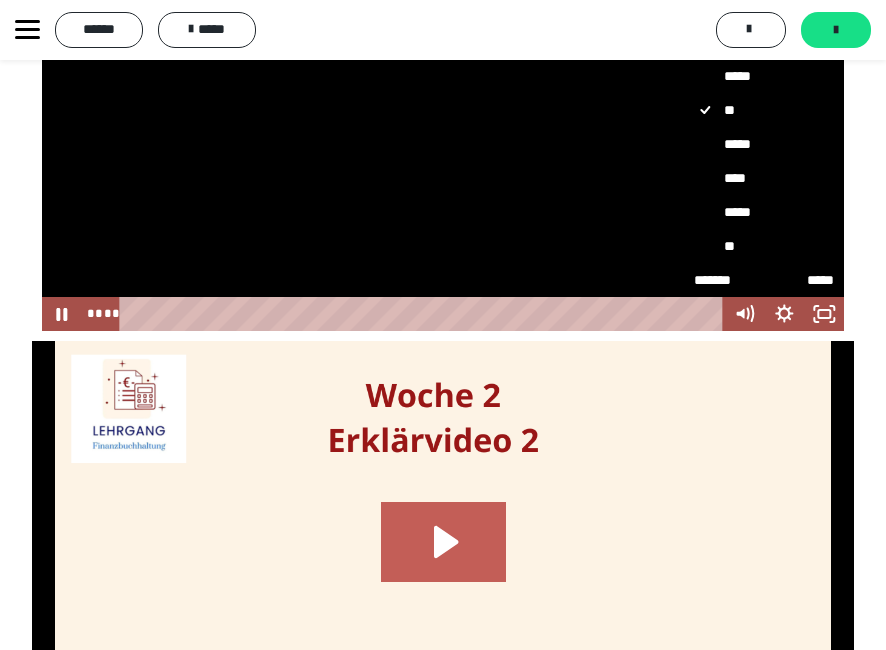 click on "*****" at bounding box center (764, 144) 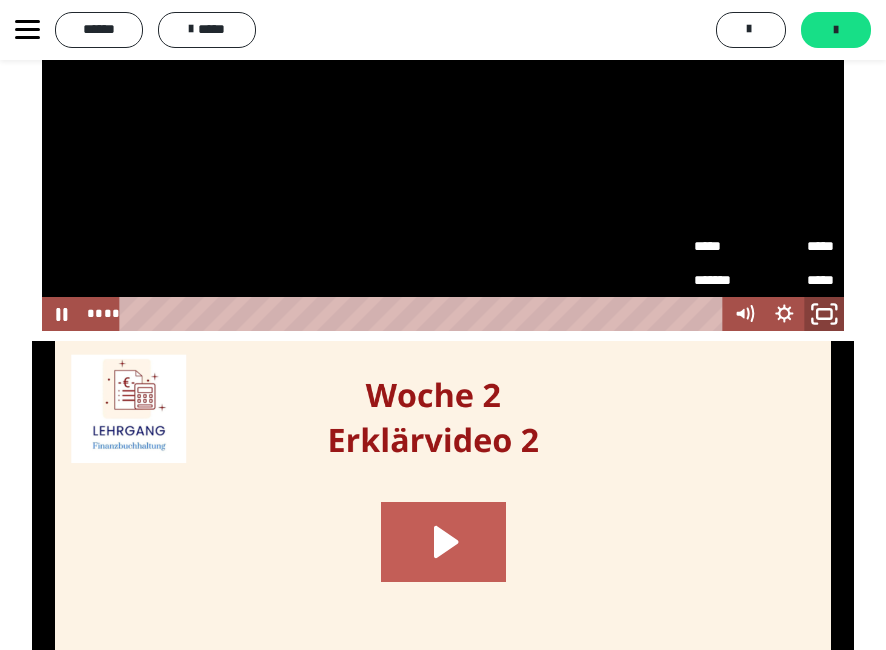 click 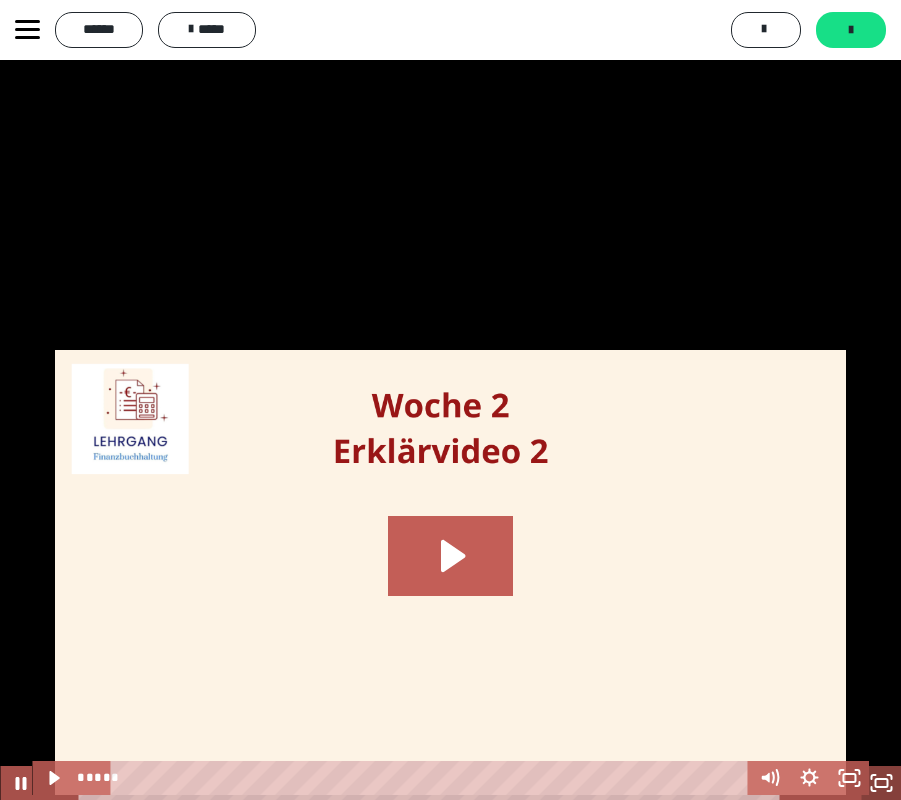 click 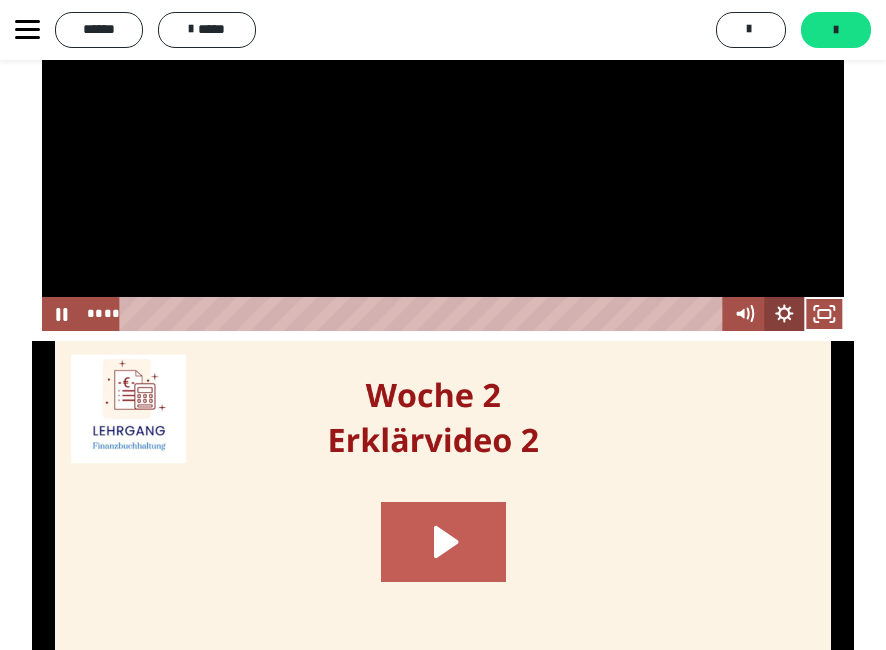 click 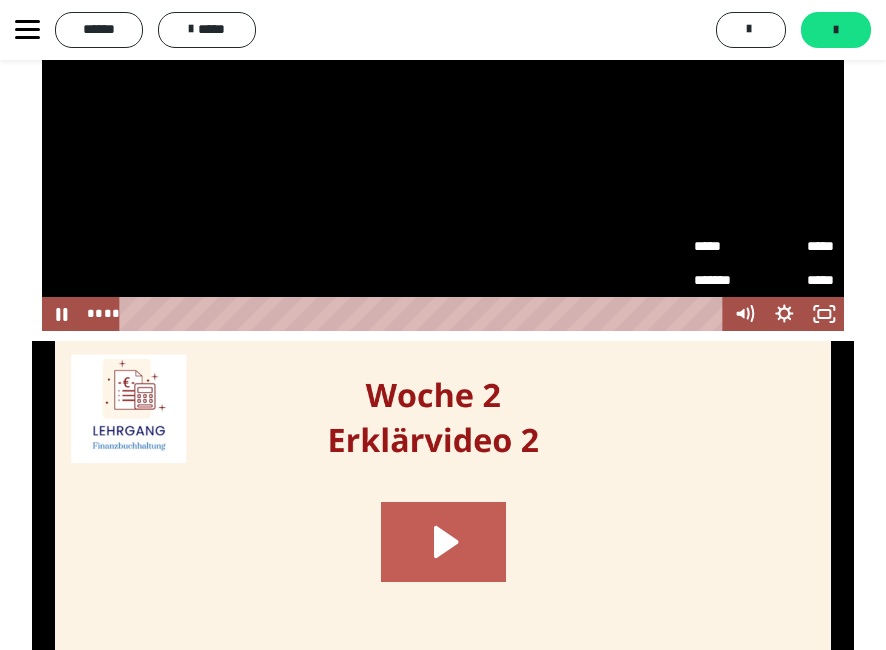 click on "*****" at bounding box center (799, 239) 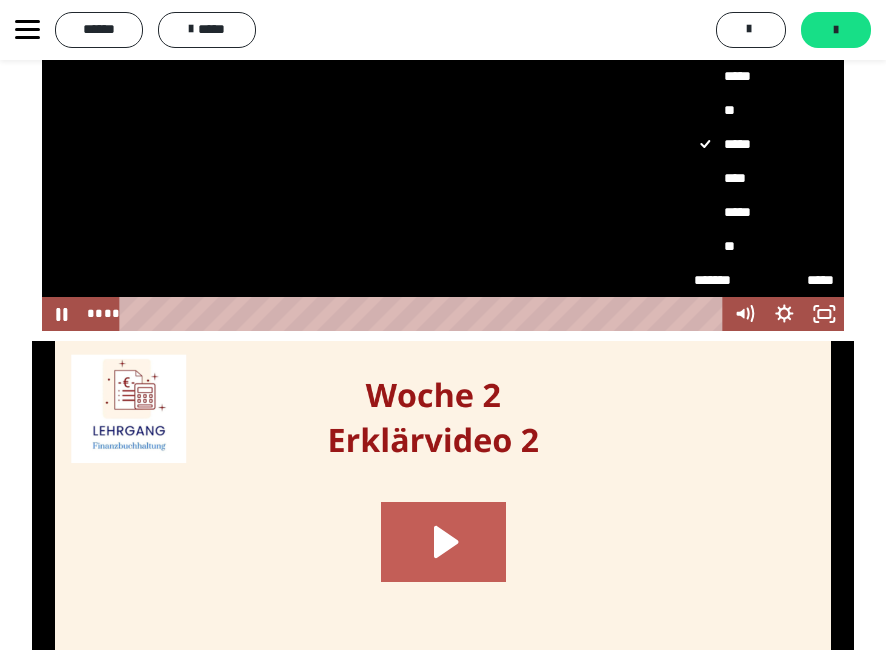 click on "**" at bounding box center [764, 110] 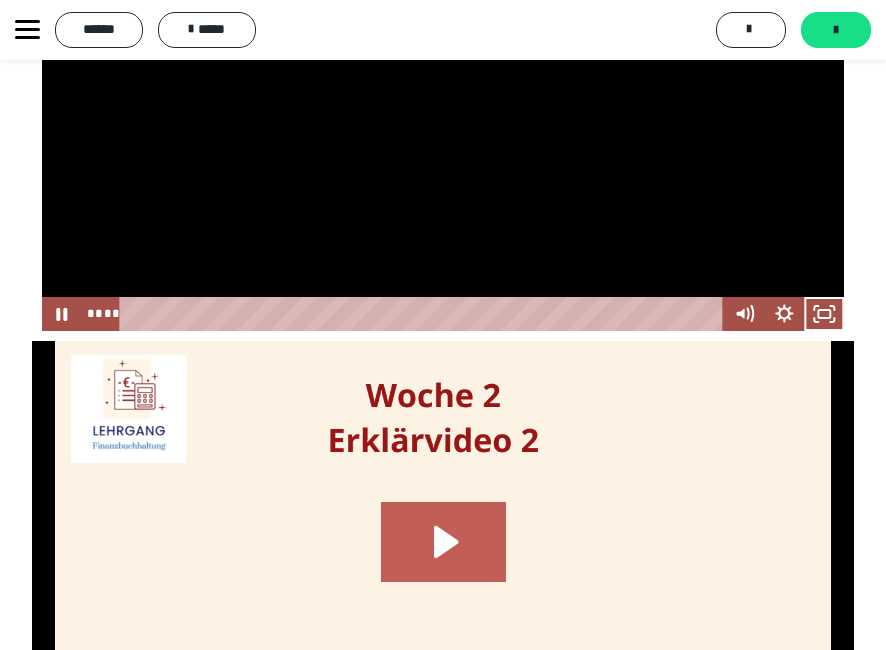 click at bounding box center (443, 105) 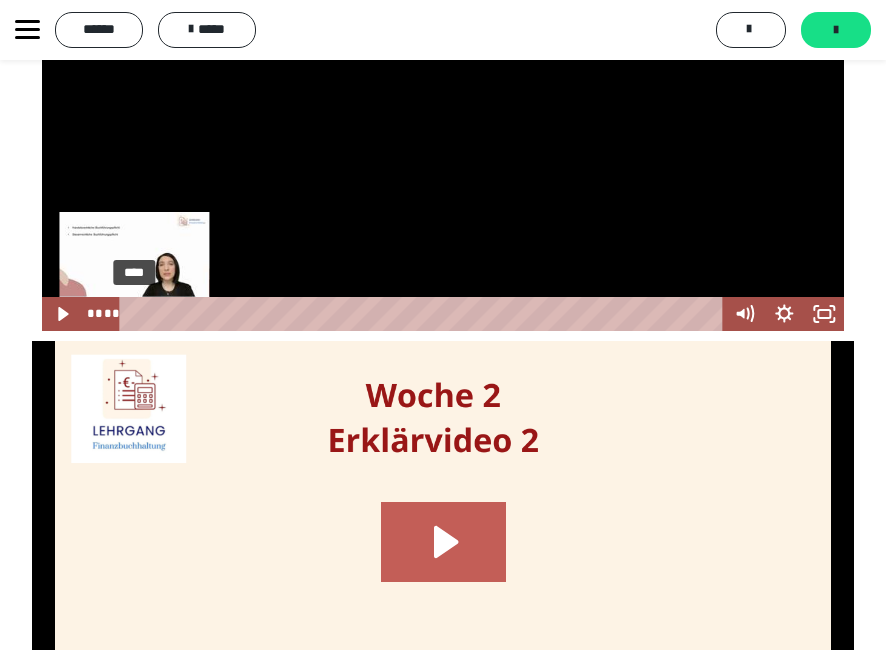 click on "****" at bounding box center [425, 314] 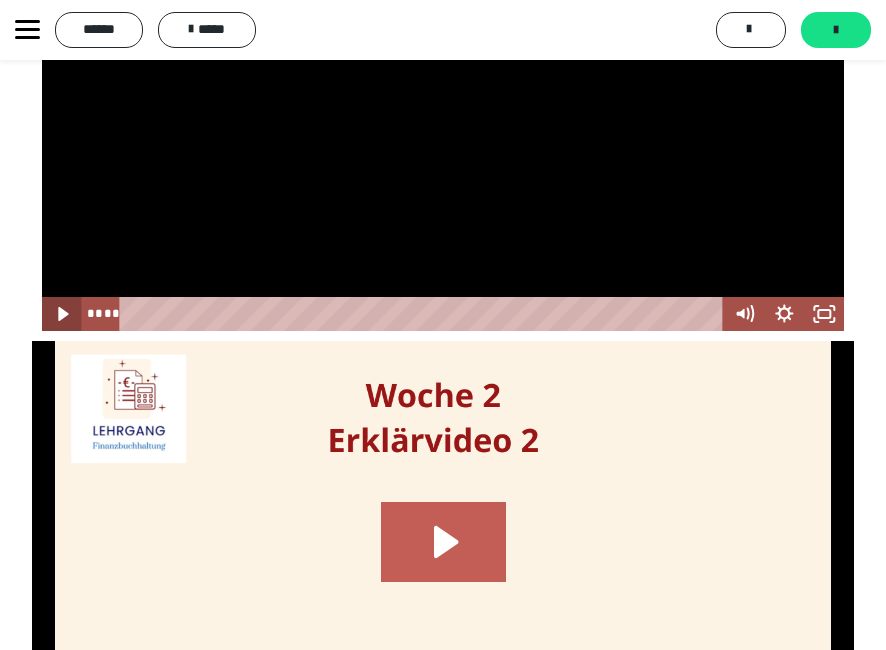 click 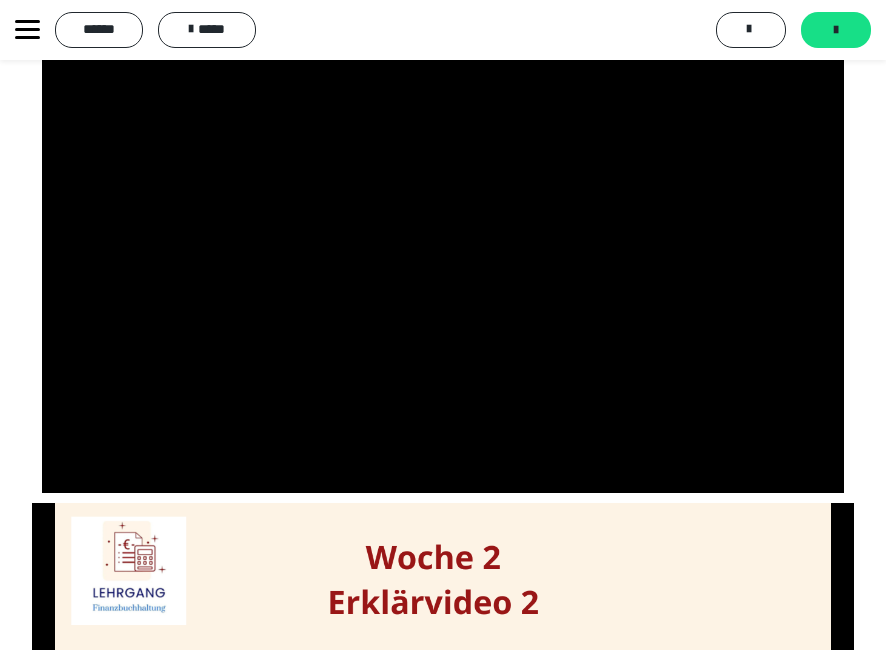 scroll, scrollTop: 1800, scrollLeft: 0, axis: vertical 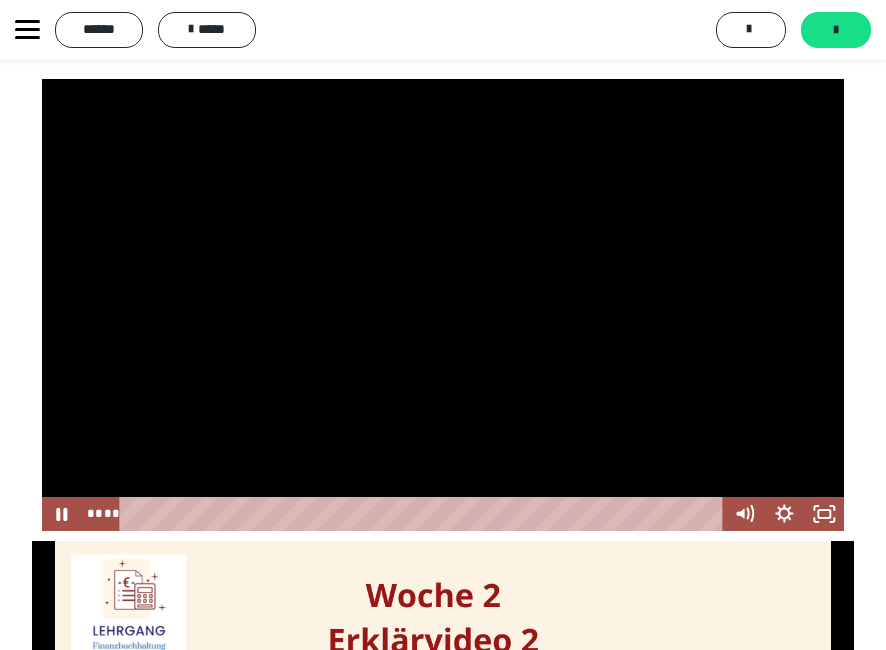 click at bounding box center (443, 305) 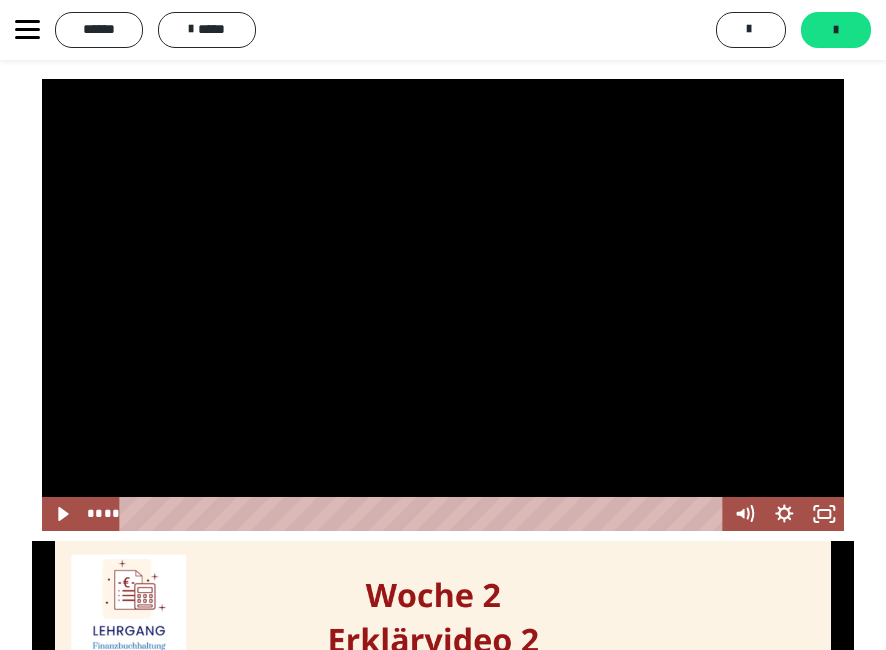 click at bounding box center (443, 305) 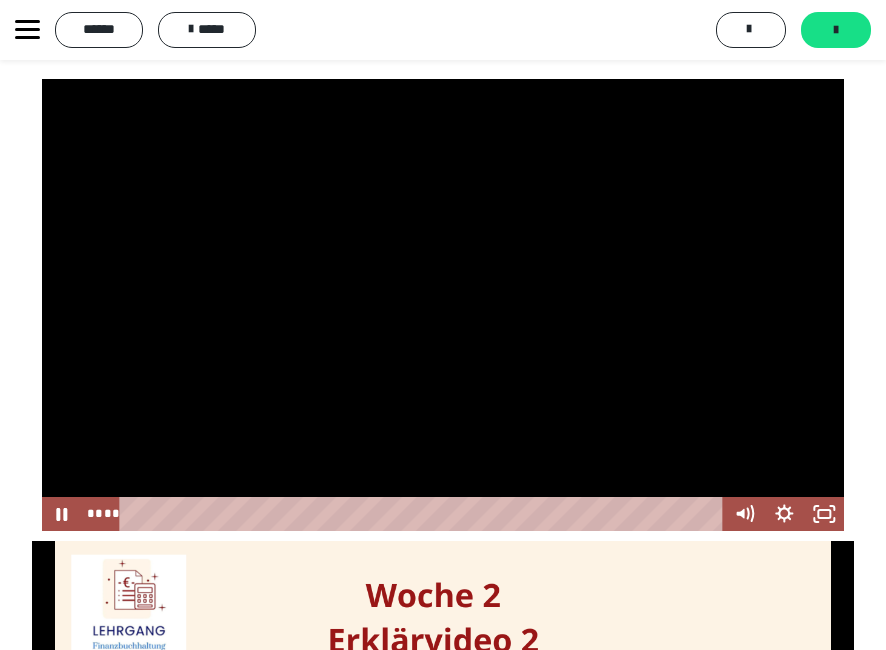 click at bounding box center [443, 305] 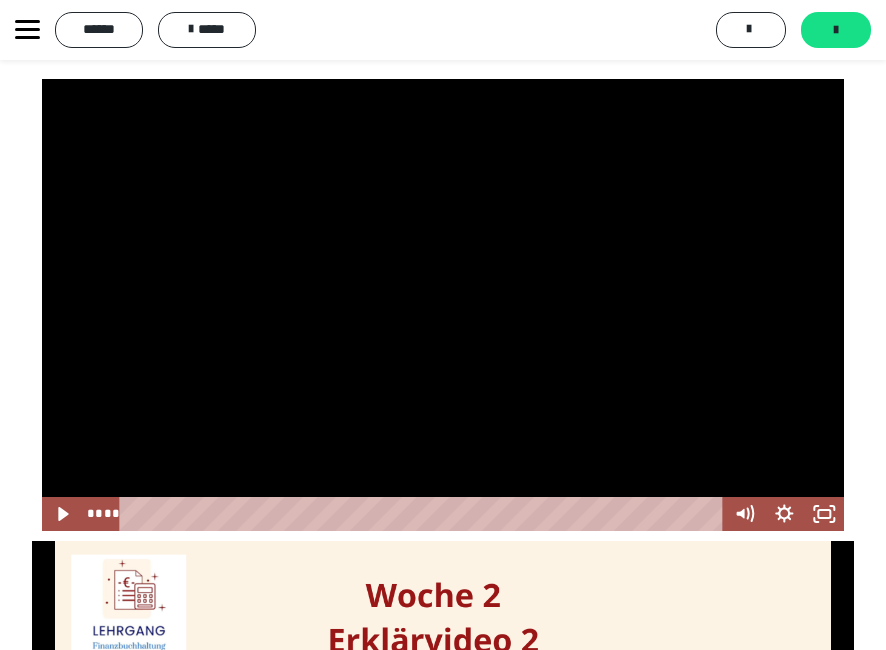 click at bounding box center [443, 305] 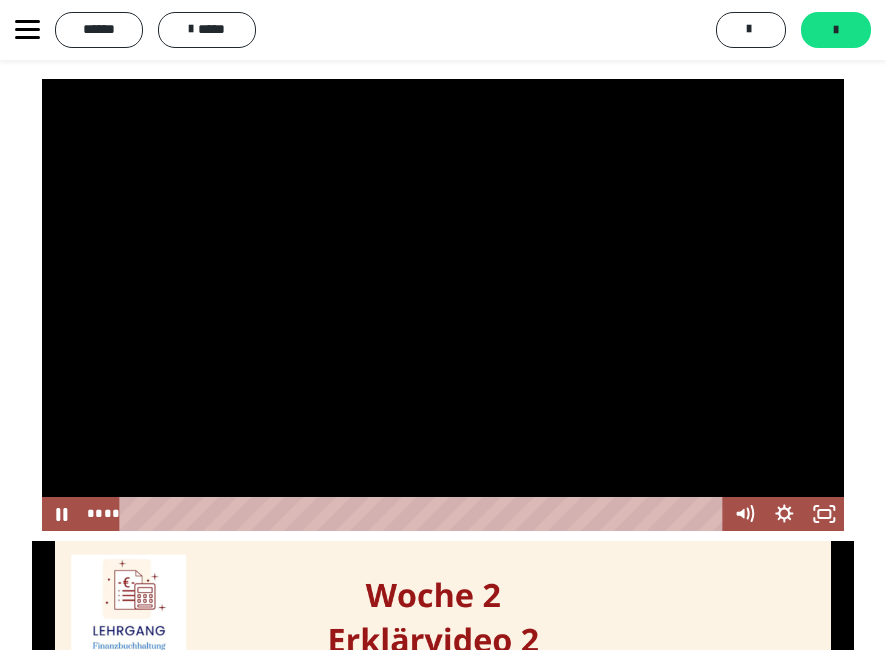 click at bounding box center (443, 305) 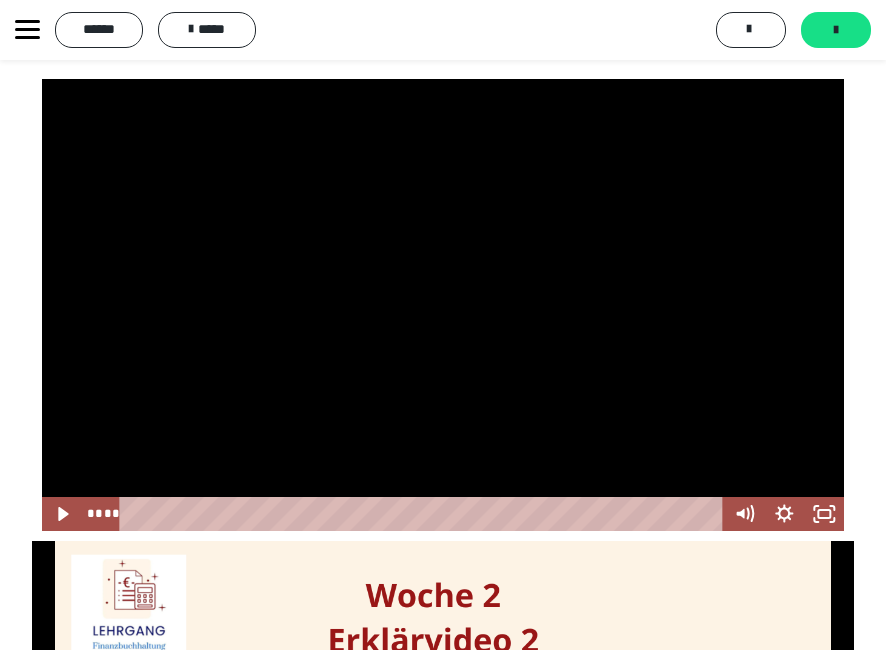 click at bounding box center (443, 305) 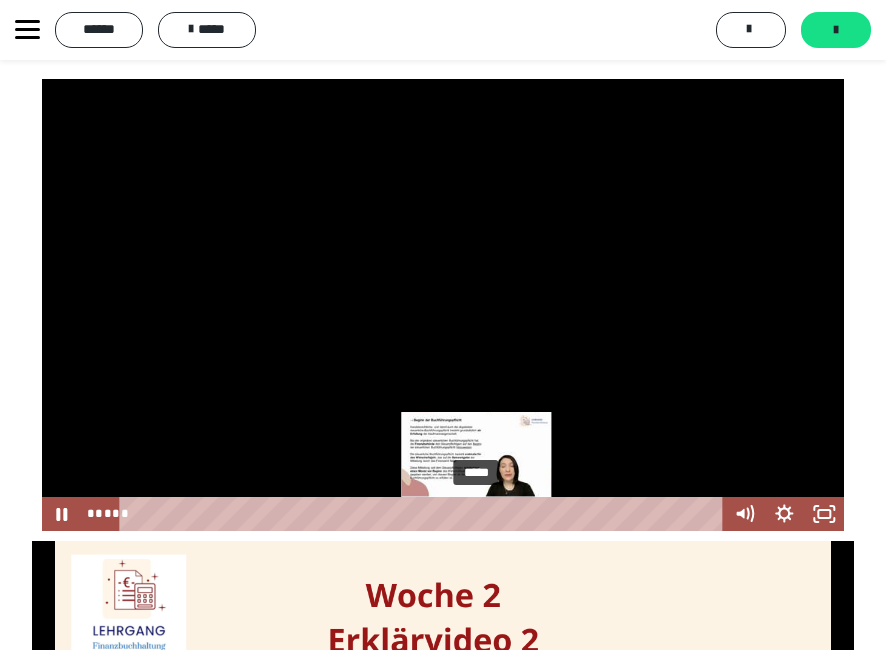click on "*****" at bounding box center [425, 514] 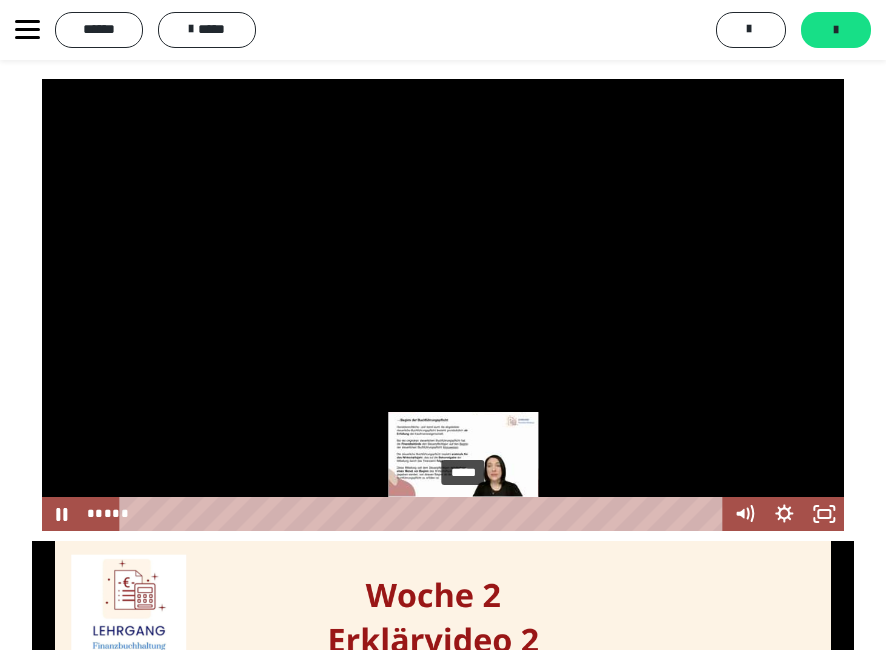 click on "*****" at bounding box center [425, 514] 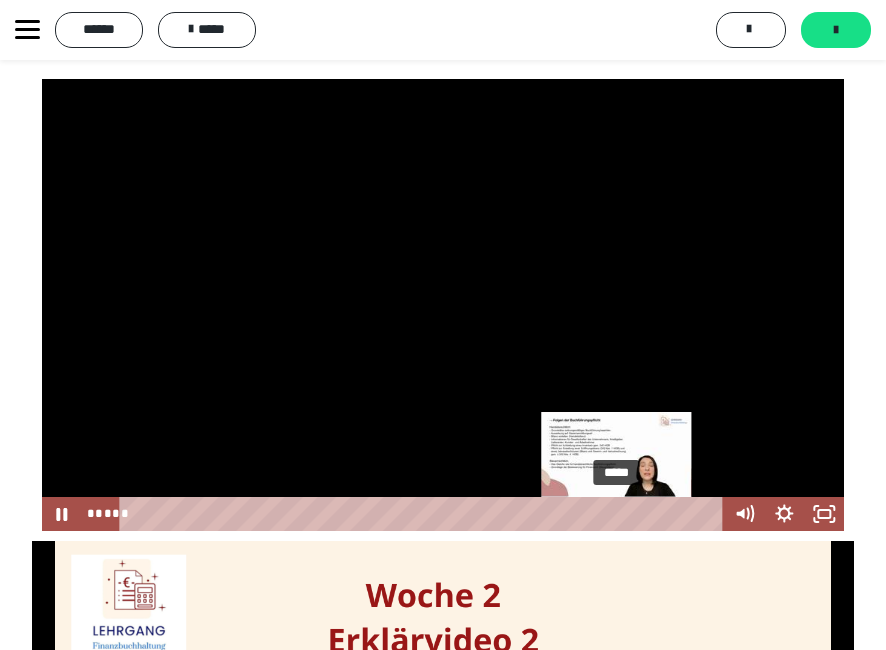 click on "*****" at bounding box center (425, 514) 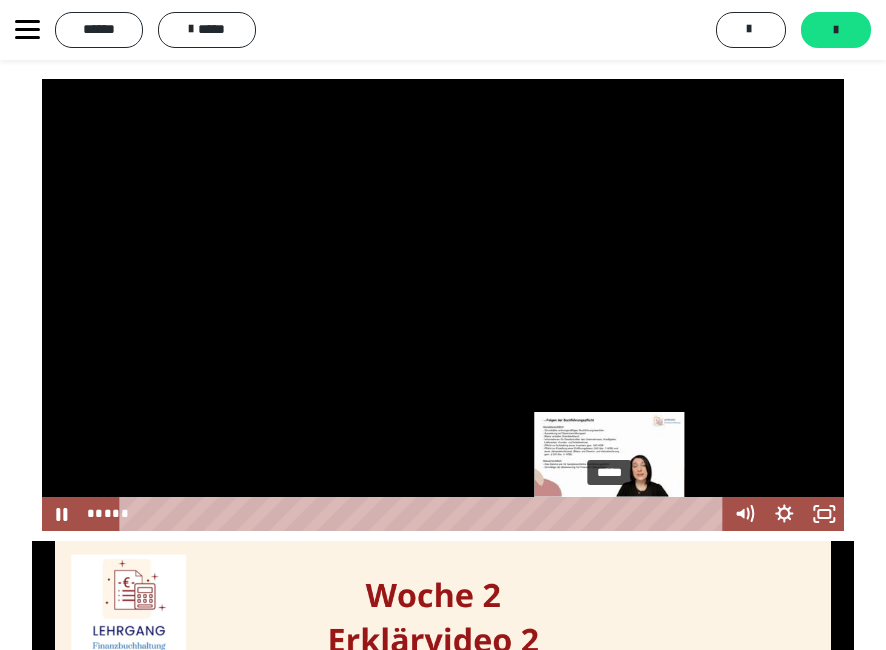 click on "*****" at bounding box center (425, 514) 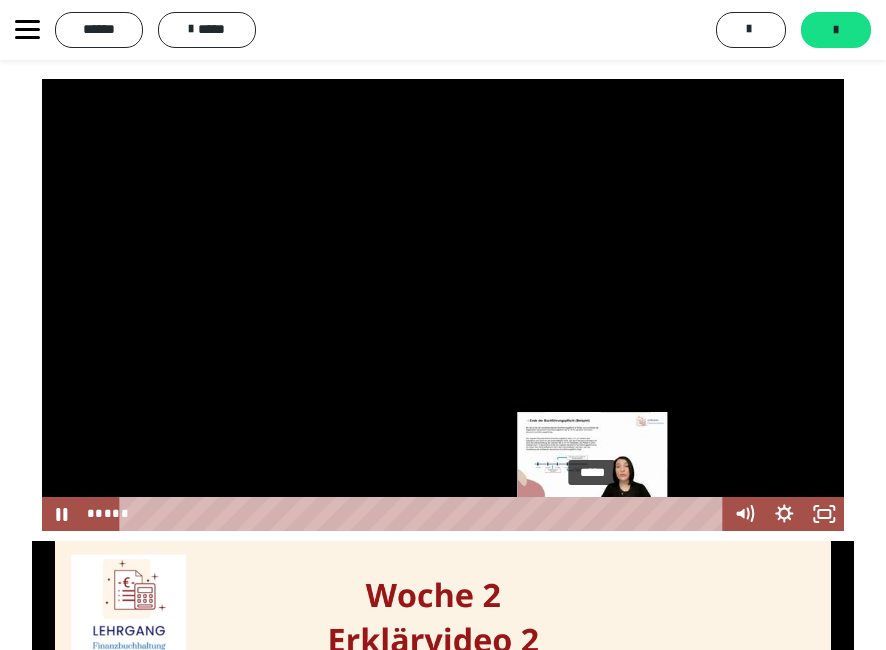 click on "*****" at bounding box center [425, 514] 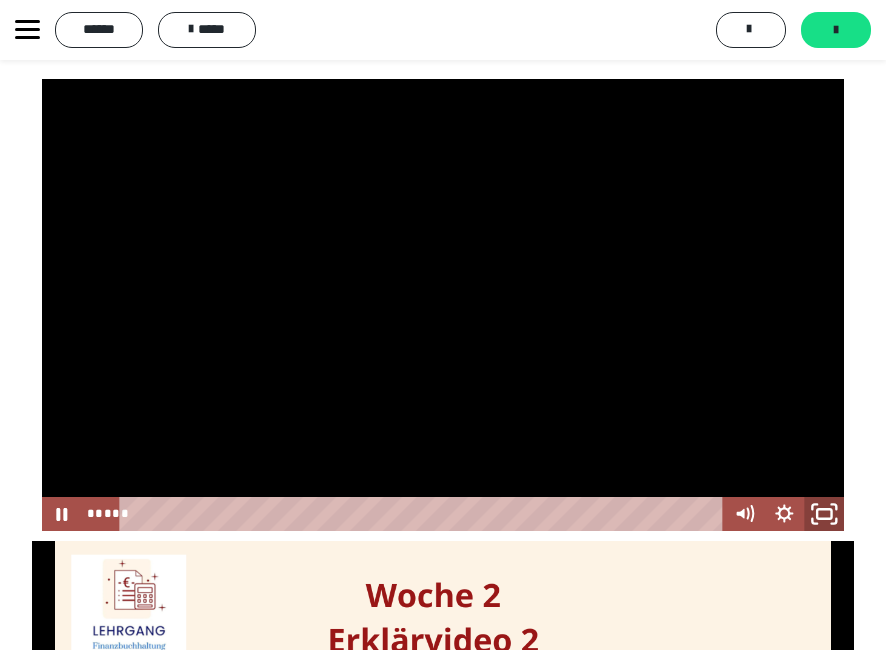 click 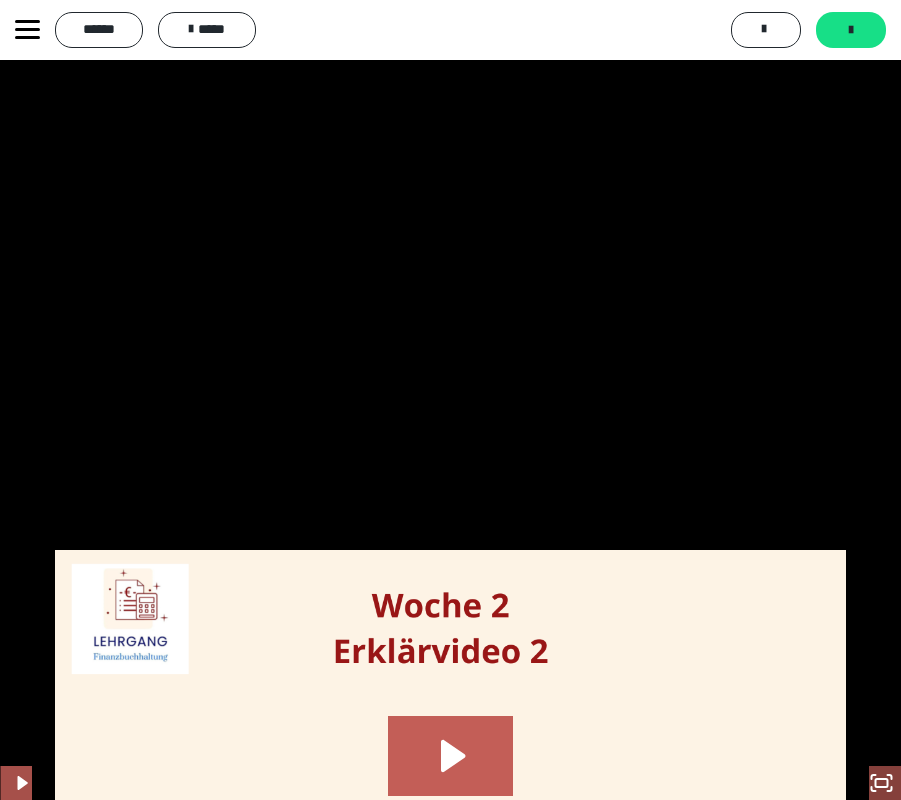 click 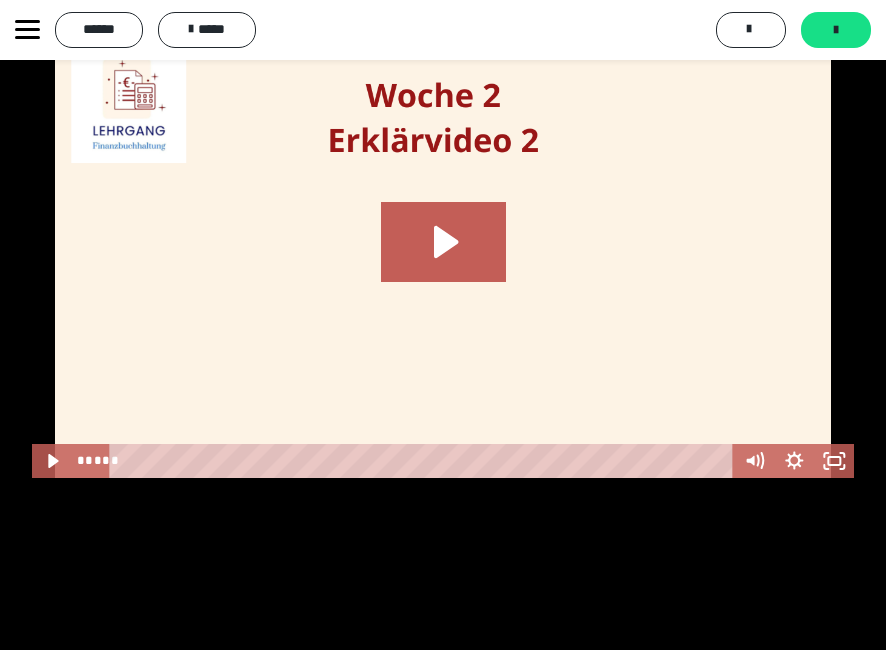 scroll, scrollTop: 2400, scrollLeft: 0, axis: vertical 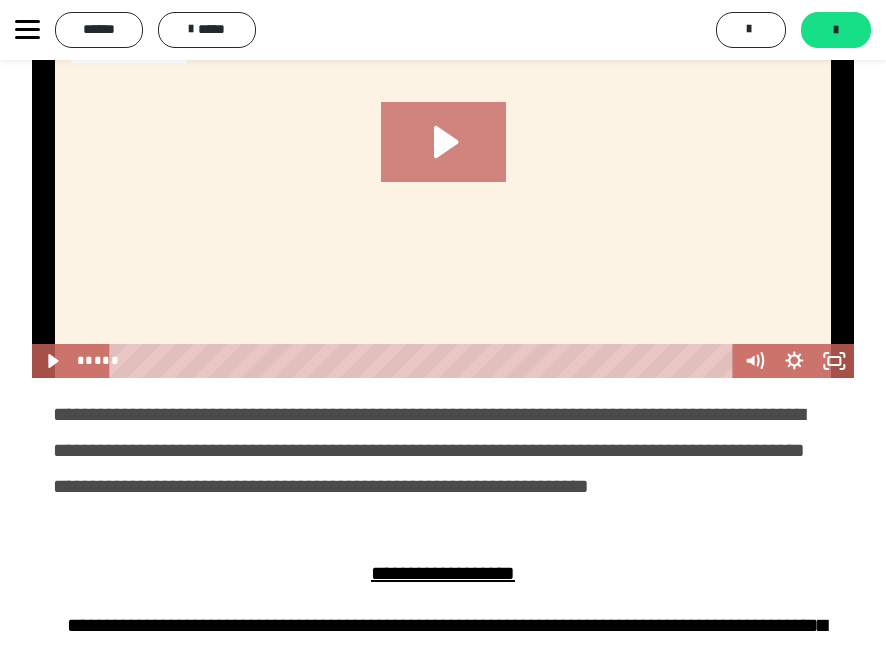 click 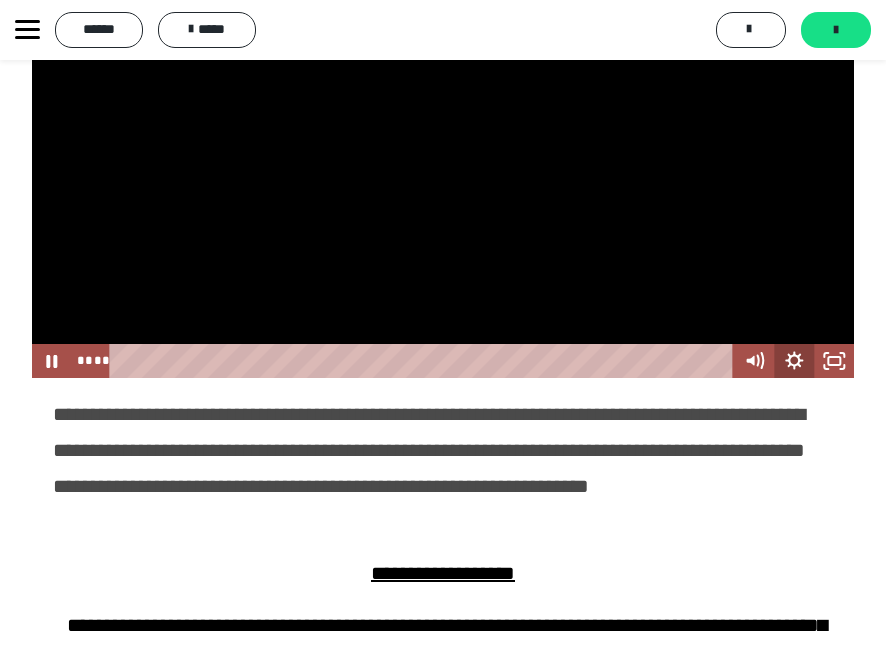 click 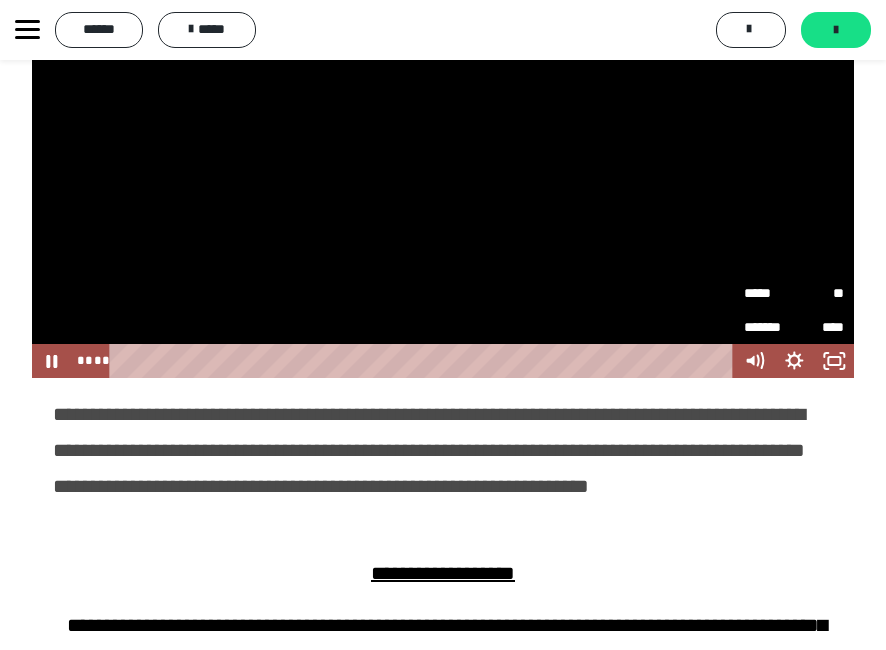 click on "*****" at bounding box center (769, 291) 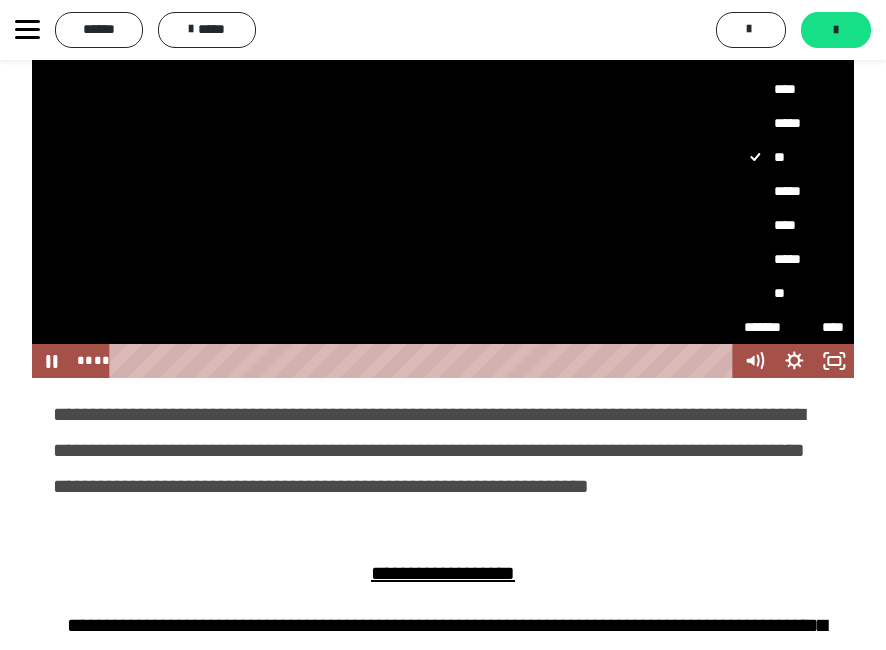 click on "****" at bounding box center (794, 225) 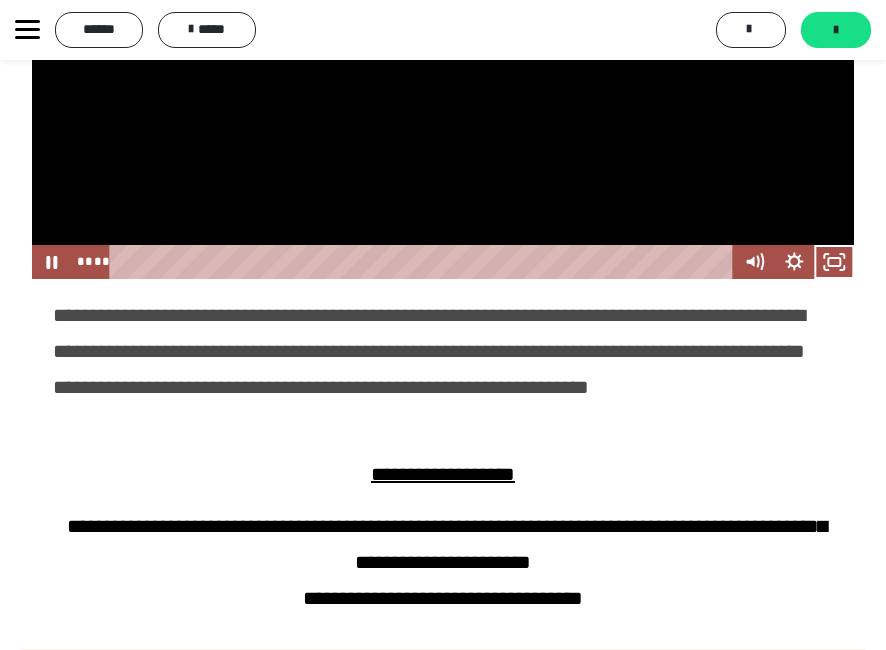 scroll, scrollTop: 2500, scrollLeft: 0, axis: vertical 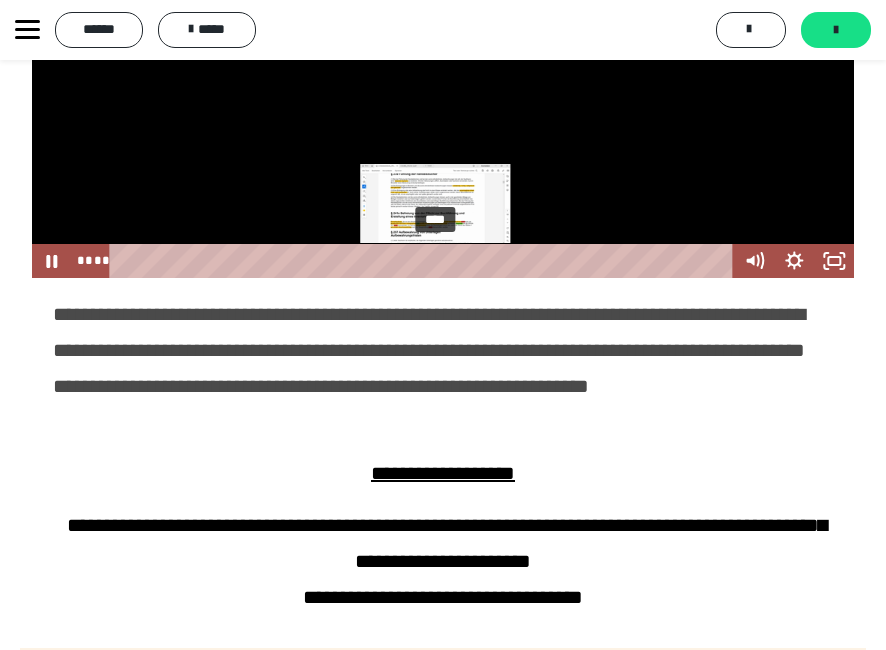 click on "****" at bounding box center [425, 261] 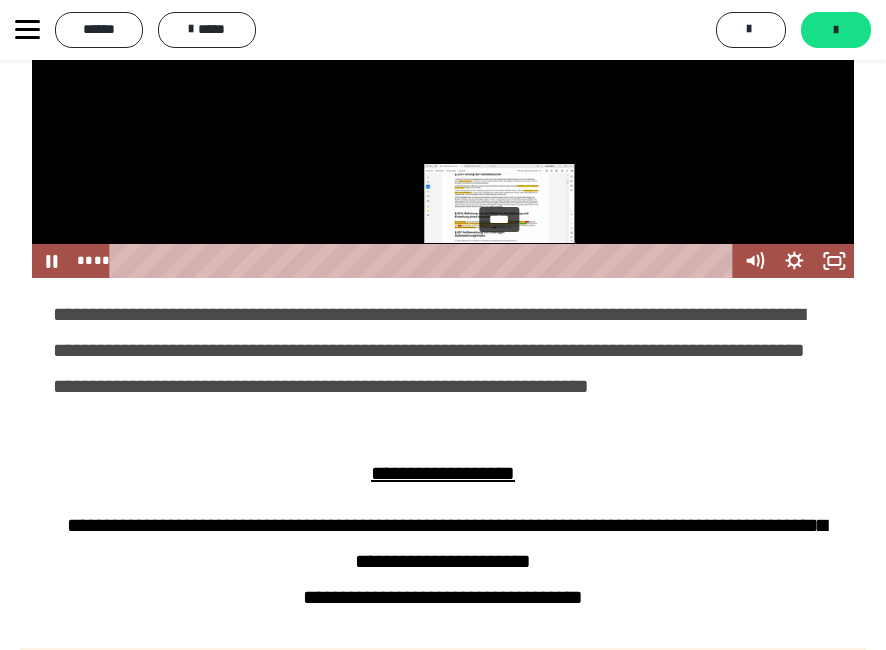click on "****" at bounding box center [425, 261] 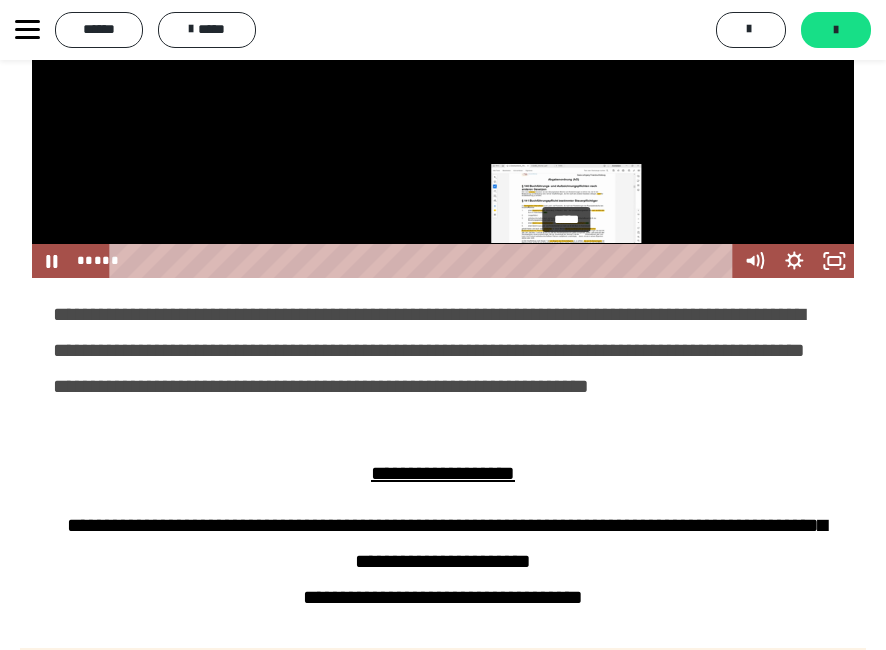 click on "*****" at bounding box center (425, 261) 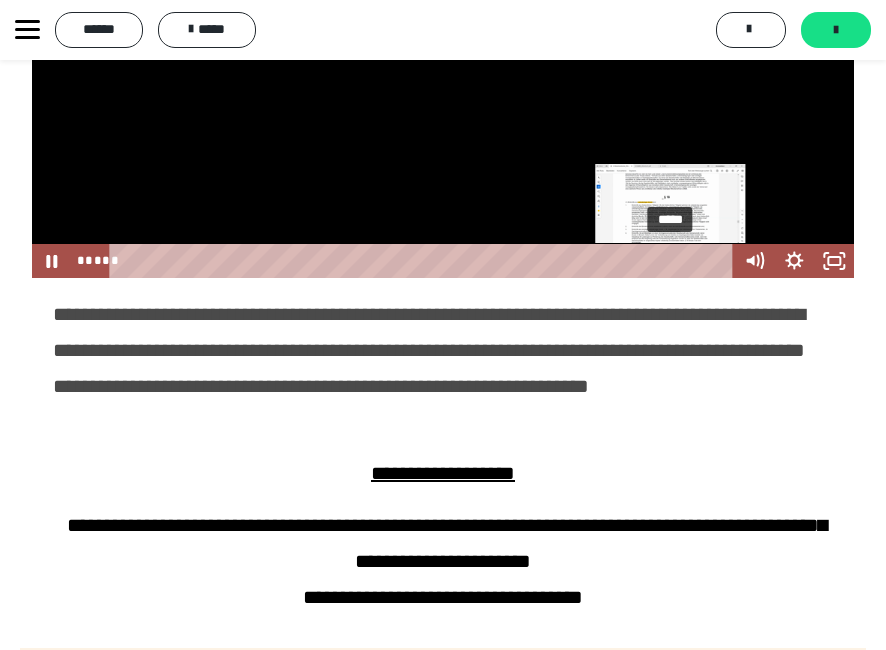 click on "*****" at bounding box center [425, 261] 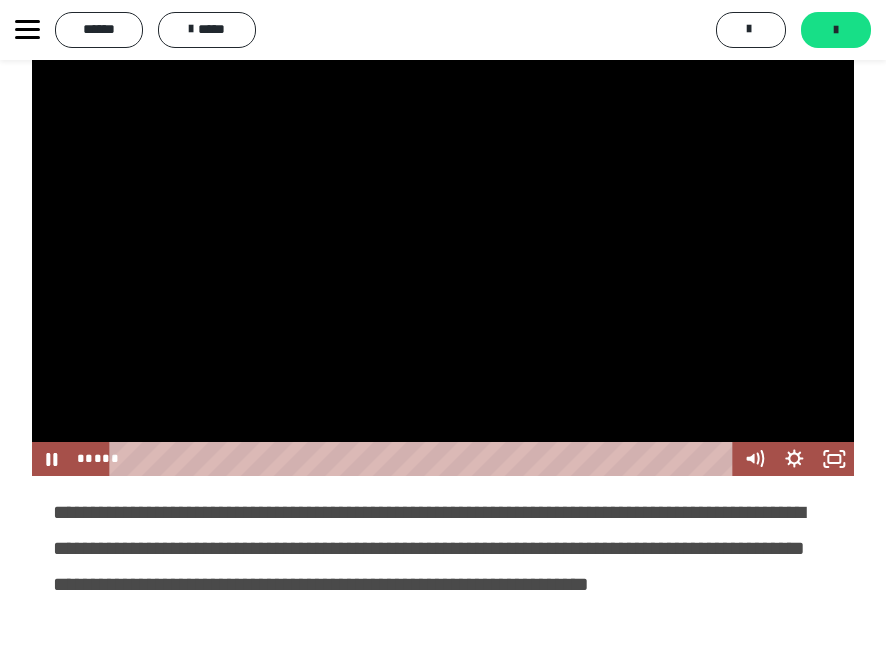 scroll, scrollTop: 2300, scrollLeft: 0, axis: vertical 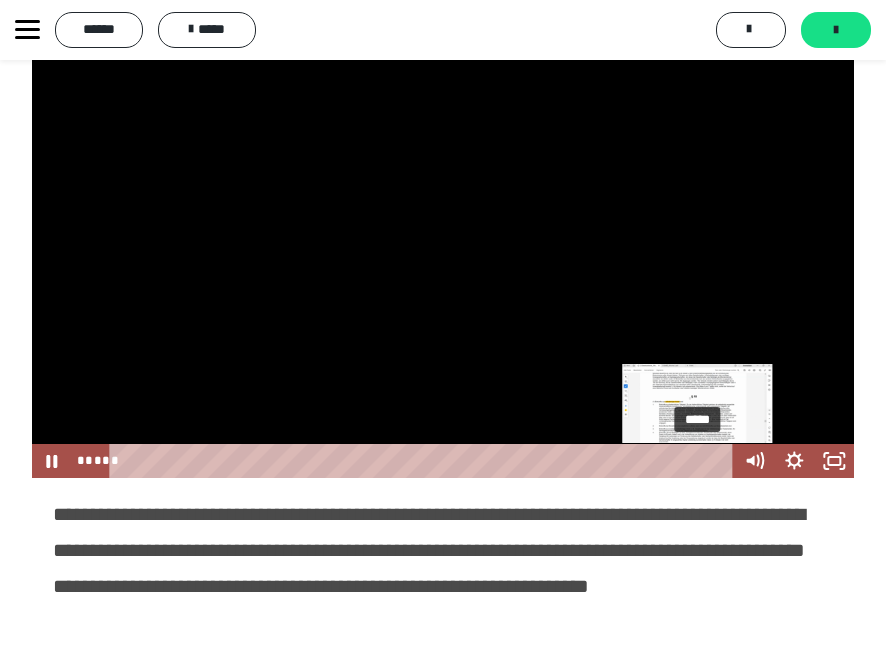 click on "*****" at bounding box center (425, 461) 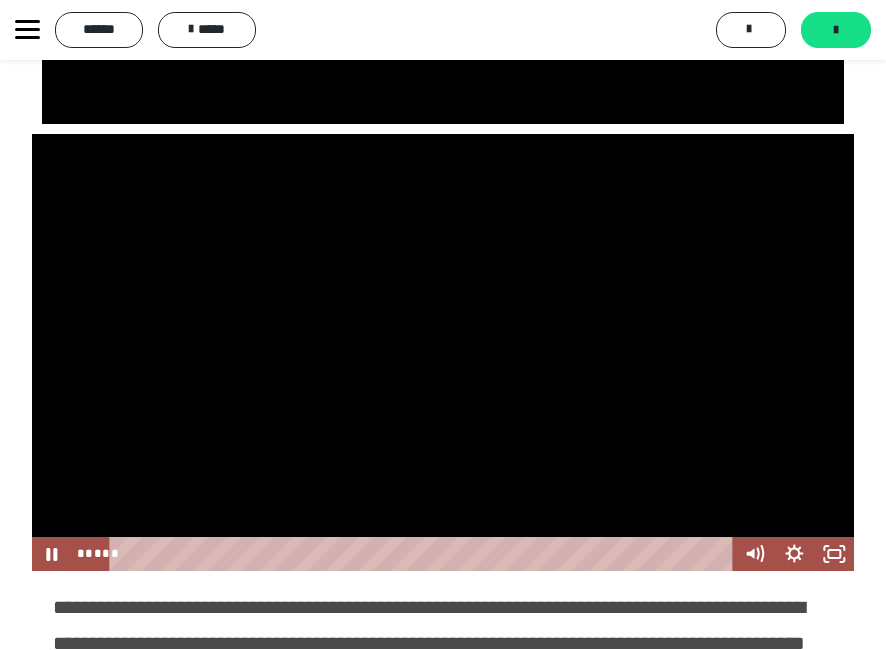 scroll, scrollTop: 2000, scrollLeft: 0, axis: vertical 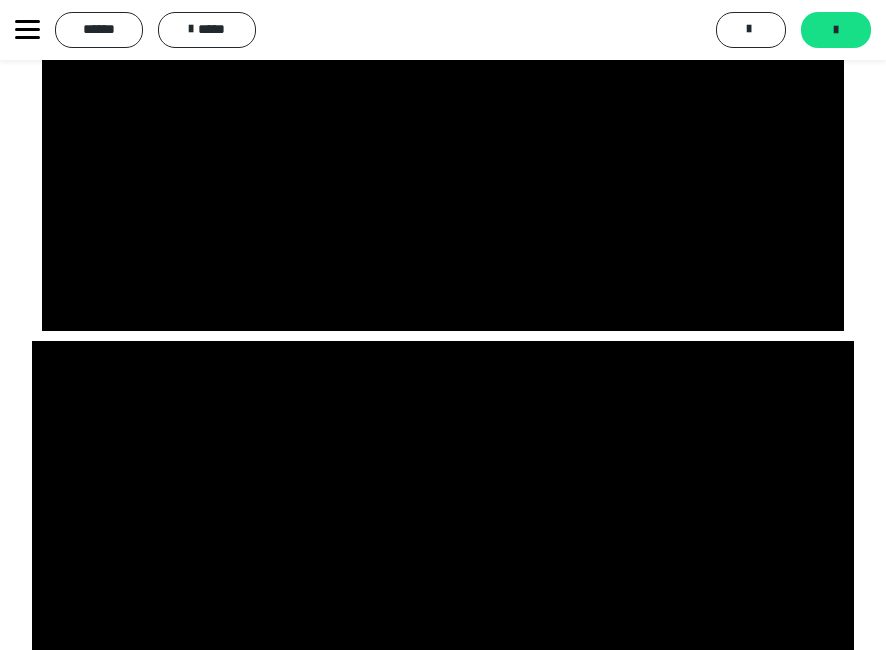 click at bounding box center (443, 559) 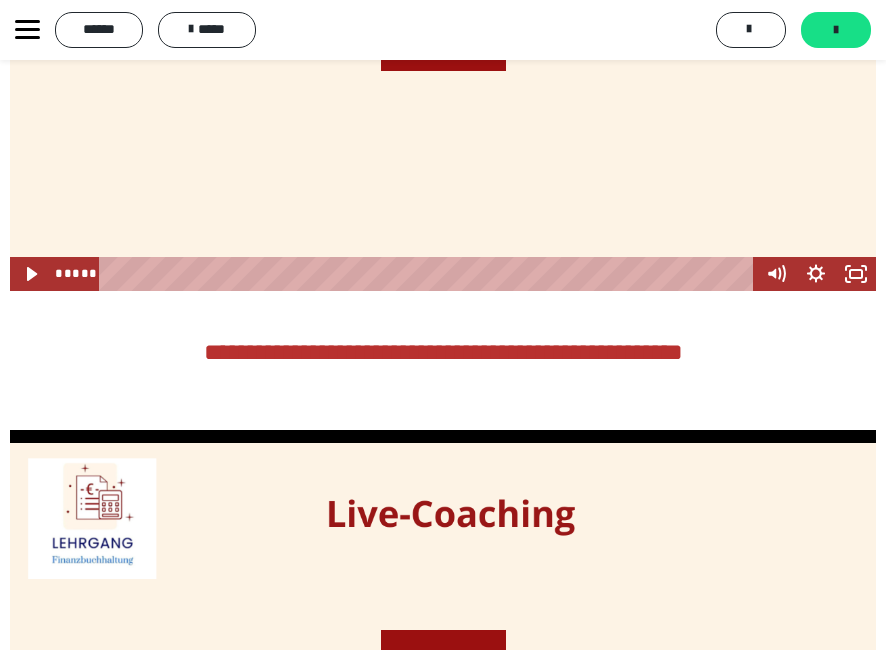 scroll, scrollTop: 5695, scrollLeft: 0, axis: vertical 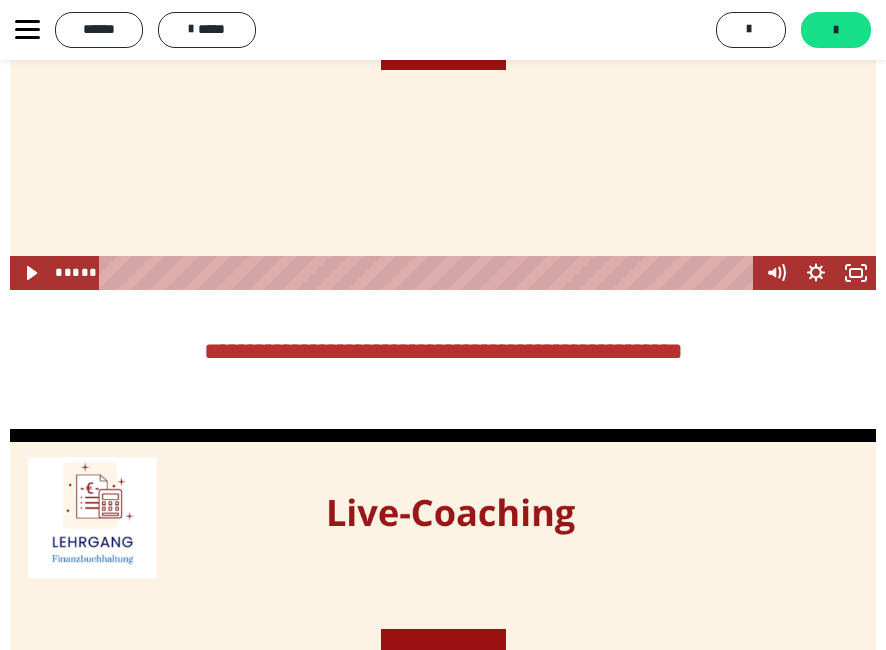 click on "**********" at bounding box center (151, 30) 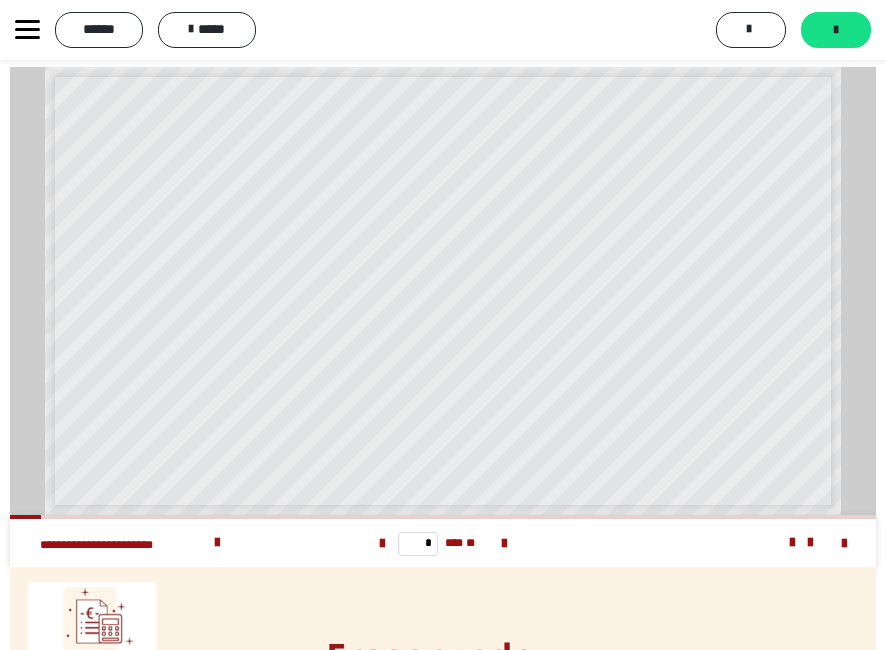 scroll, scrollTop: 5095, scrollLeft: 0, axis: vertical 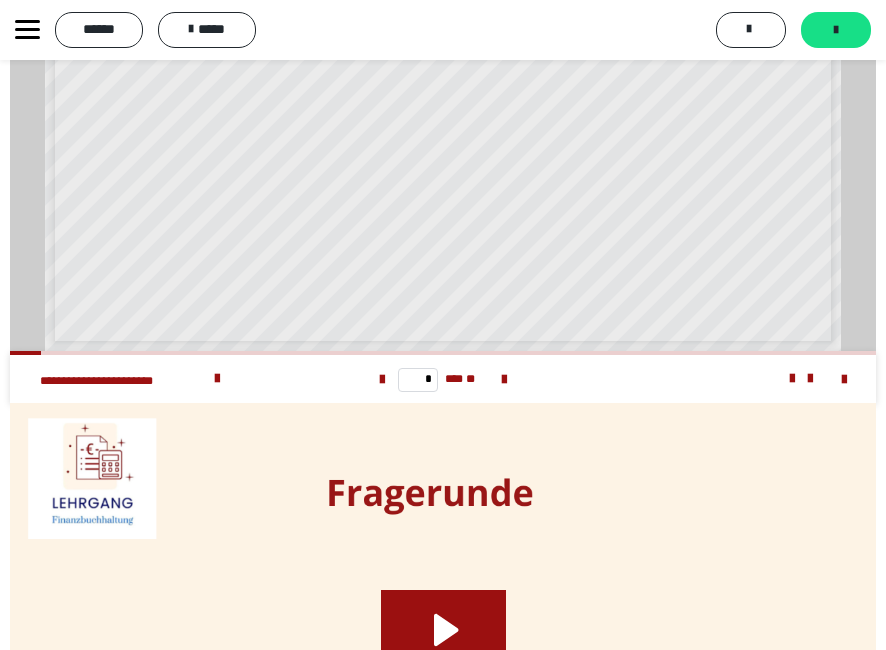 click 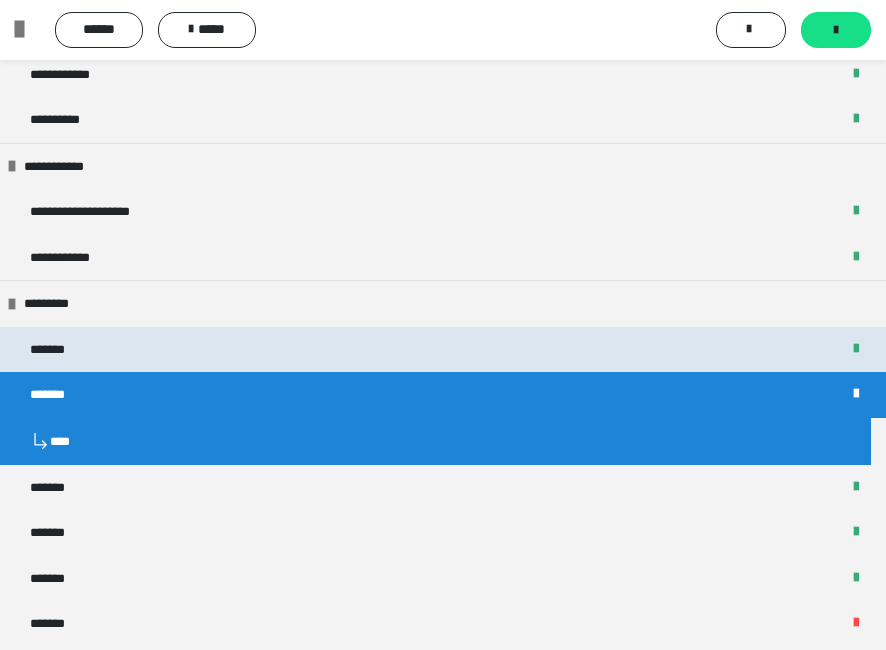 click on "*******" at bounding box center [443, 350] 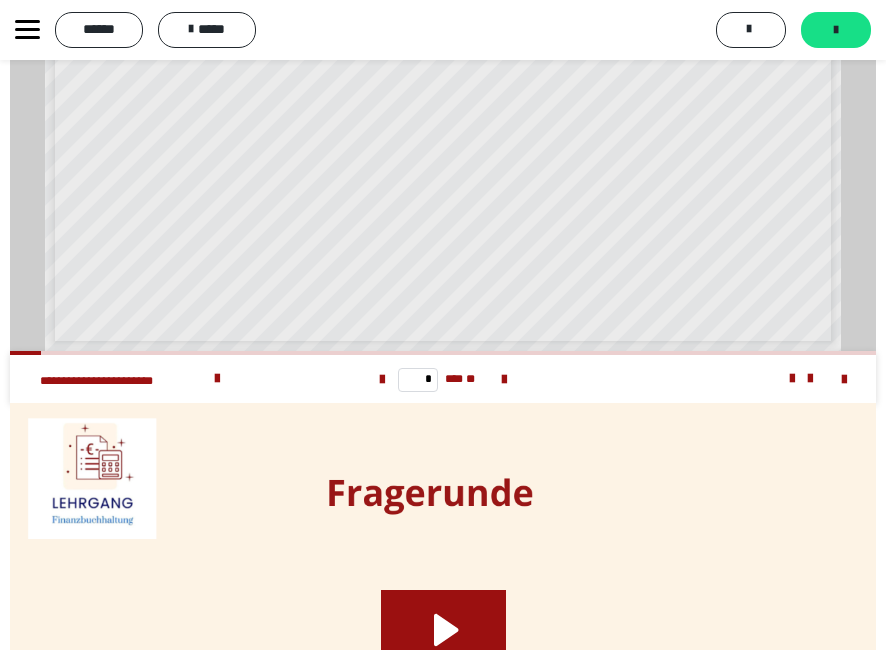 scroll, scrollTop: 0, scrollLeft: 0, axis: both 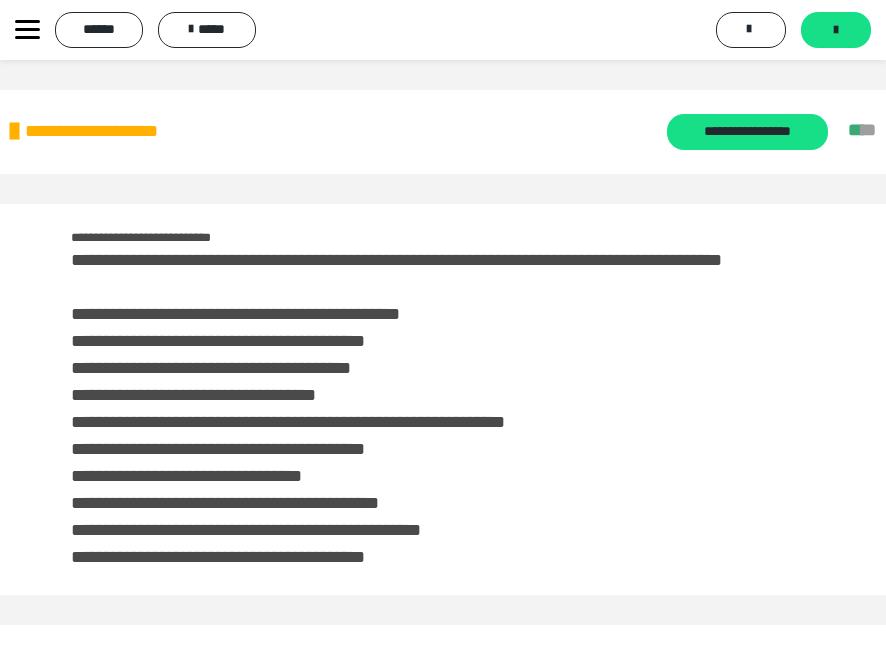 click 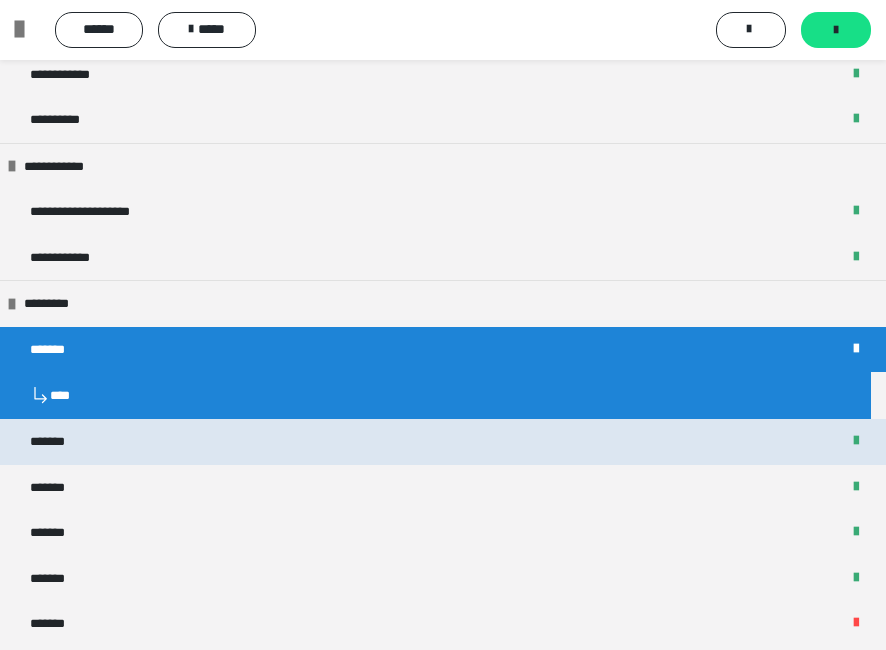 click on "*******" at bounding box center [58, 442] 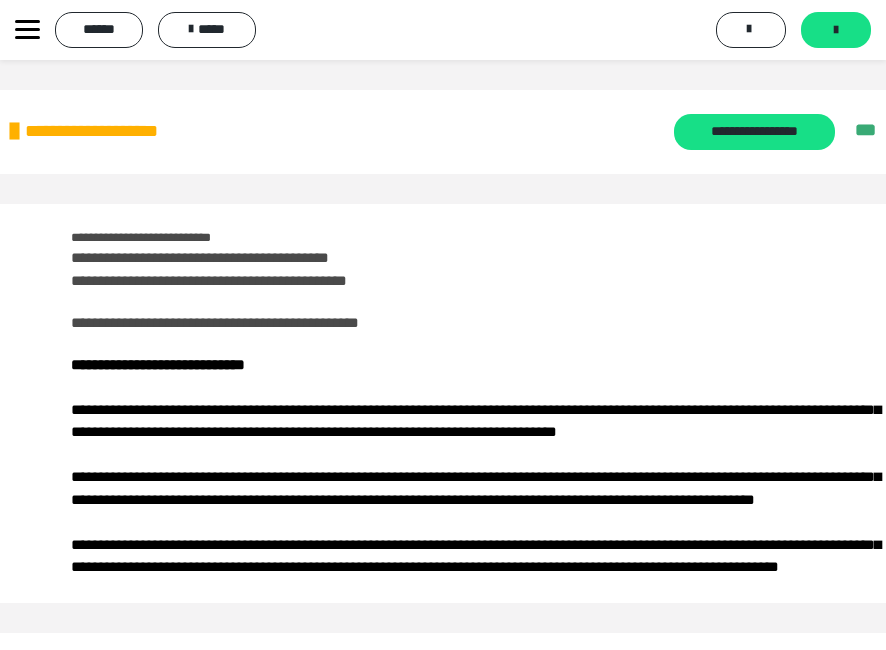 click 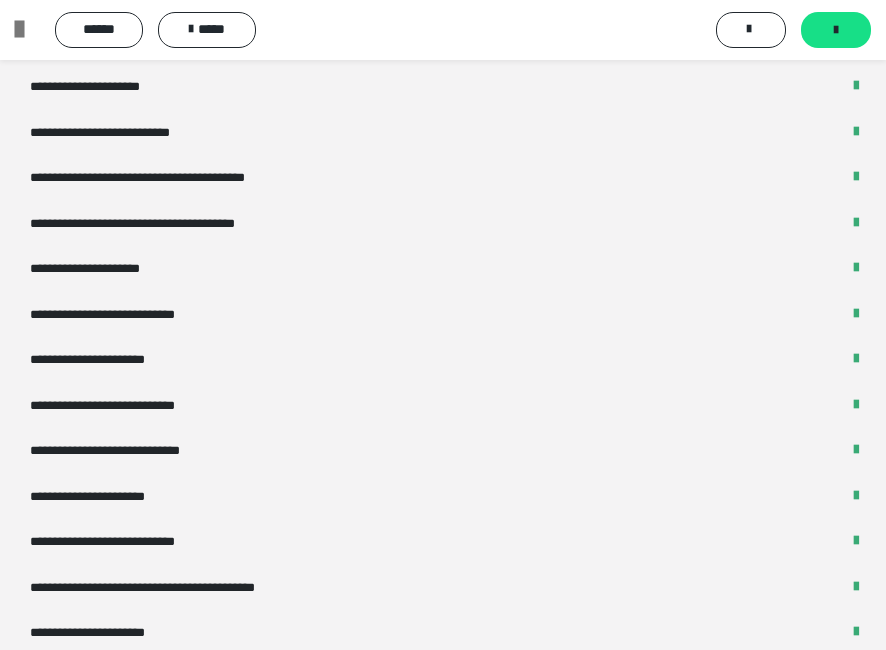 scroll, scrollTop: 3547, scrollLeft: 0, axis: vertical 